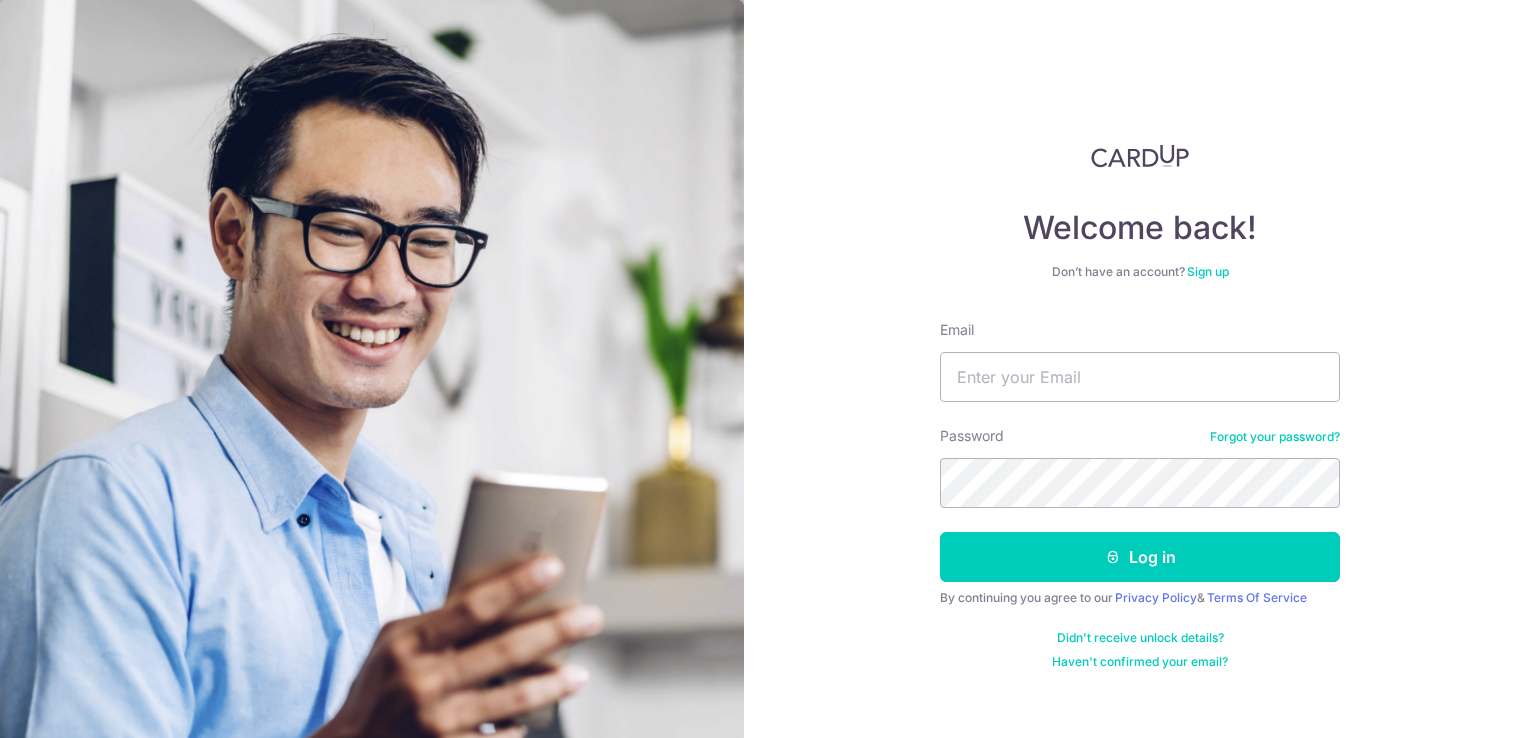 scroll, scrollTop: 0, scrollLeft: 0, axis: both 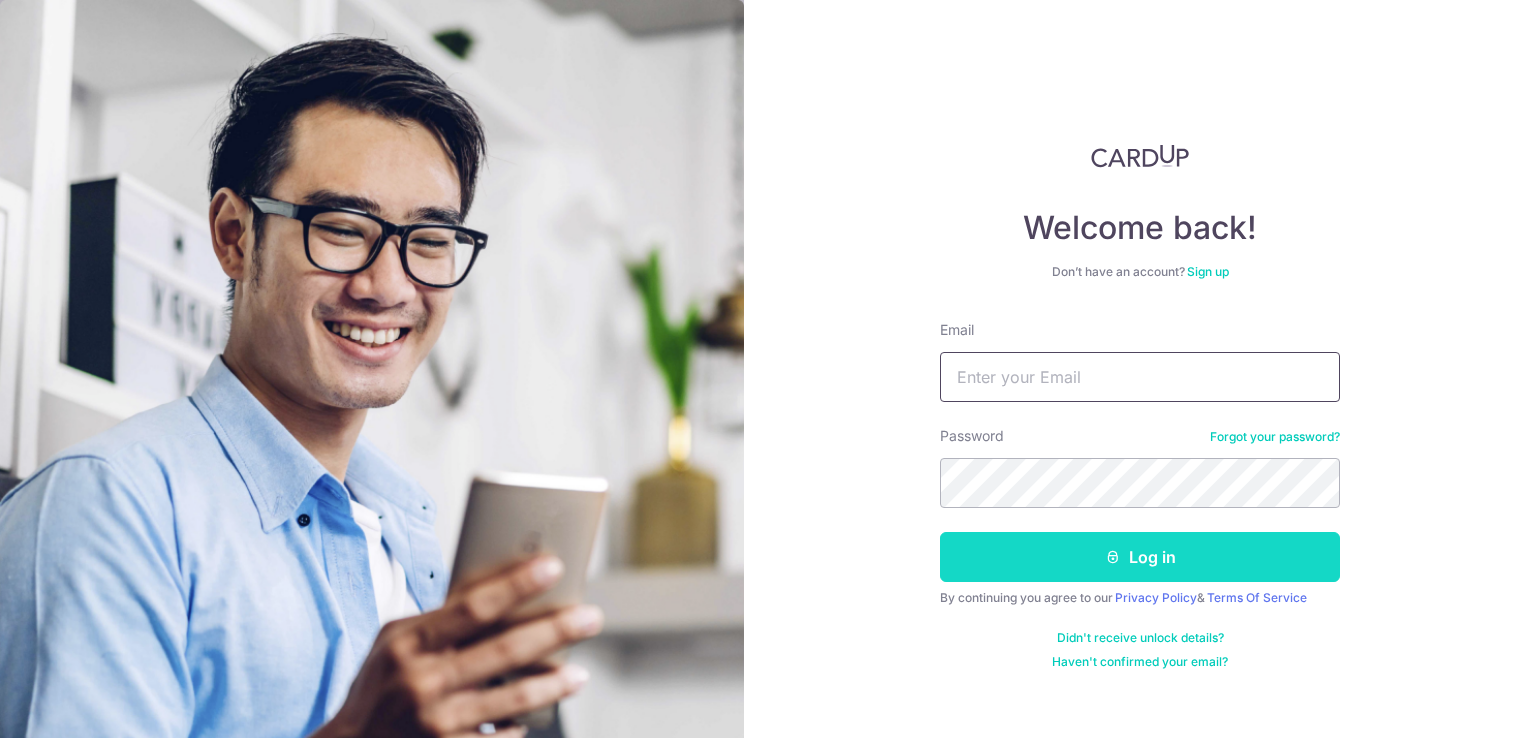 type on "msjphee@ntu.edu.sg" 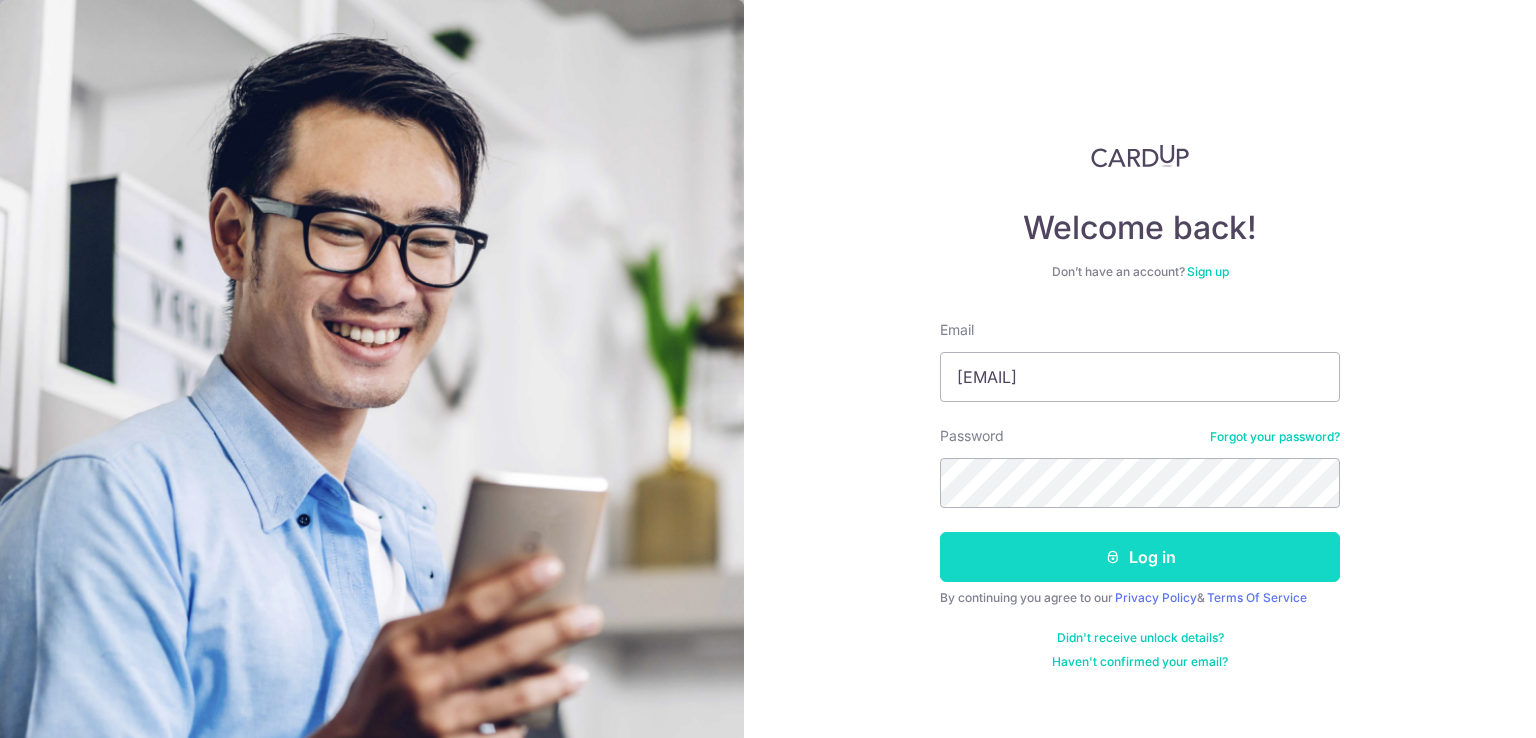 click on "Log in" at bounding box center [1140, 557] 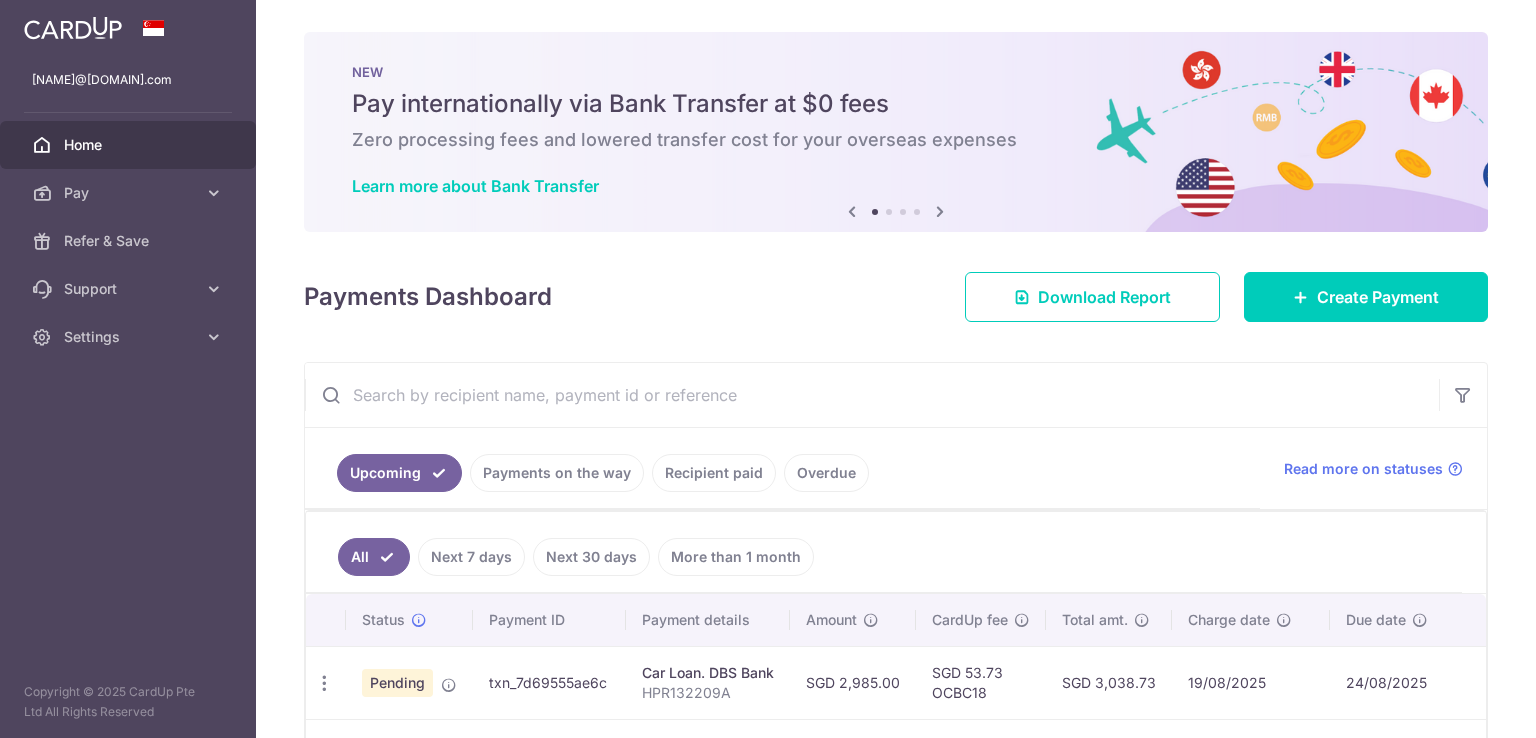 scroll, scrollTop: 0, scrollLeft: 0, axis: both 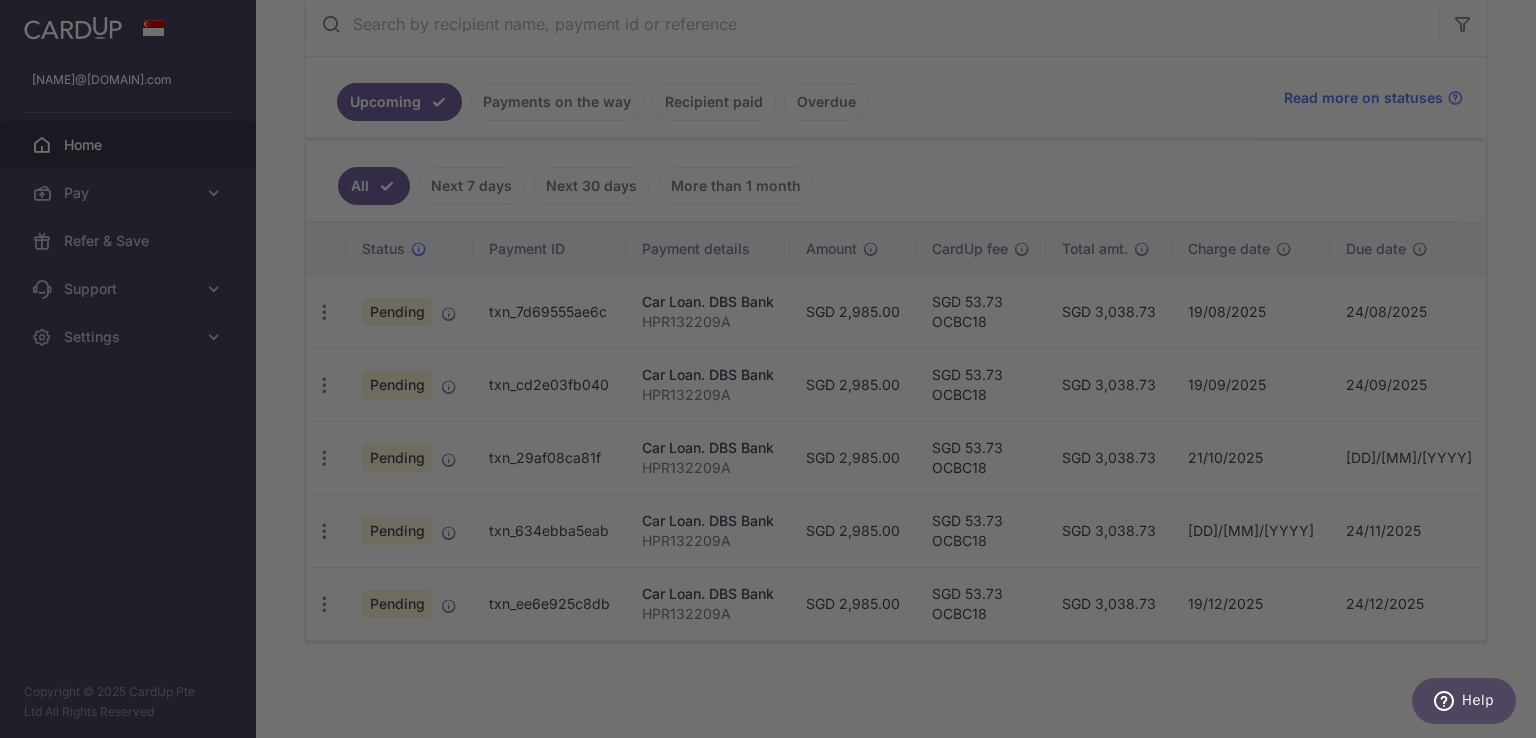 click at bounding box center (775, 372) 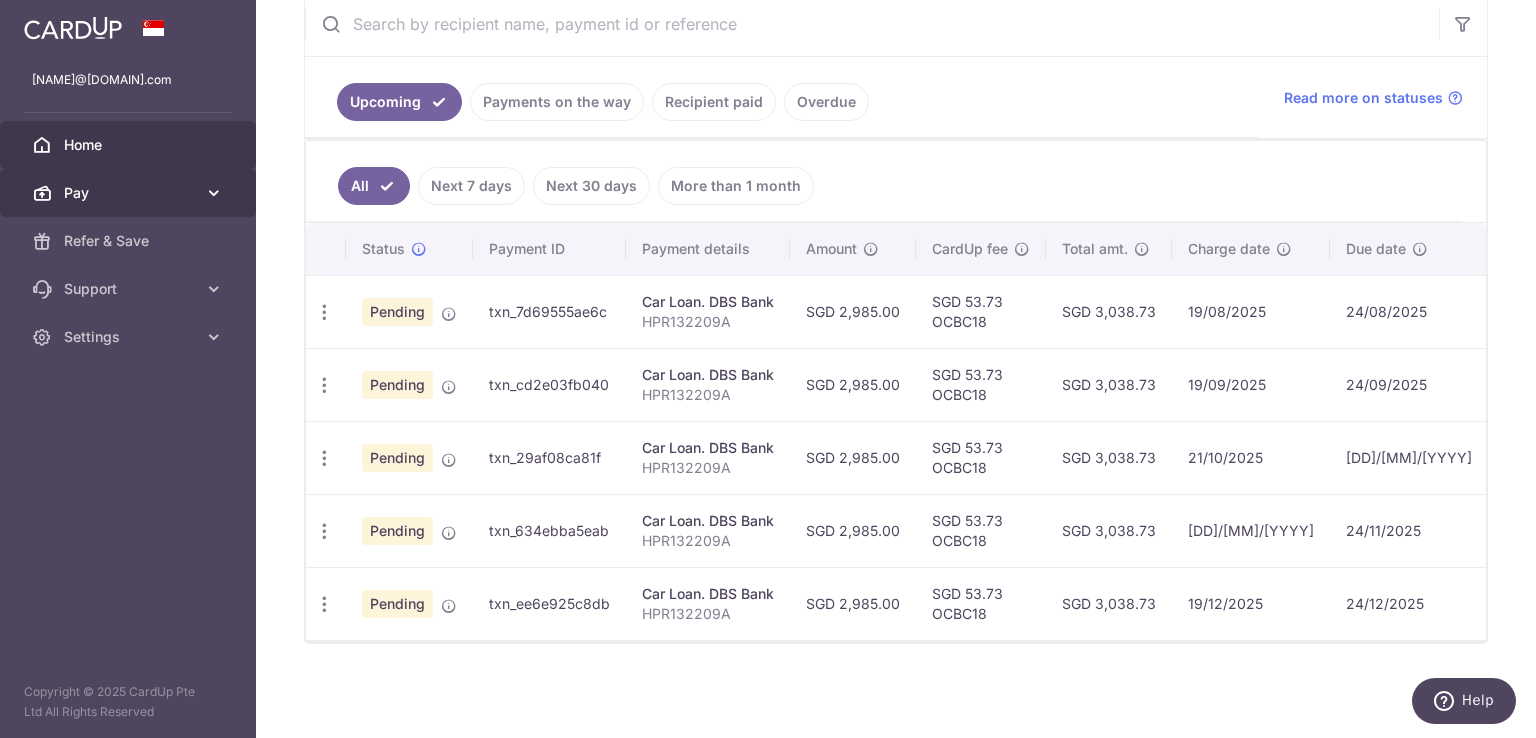 click on "Pay" at bounding box center (128, 193) 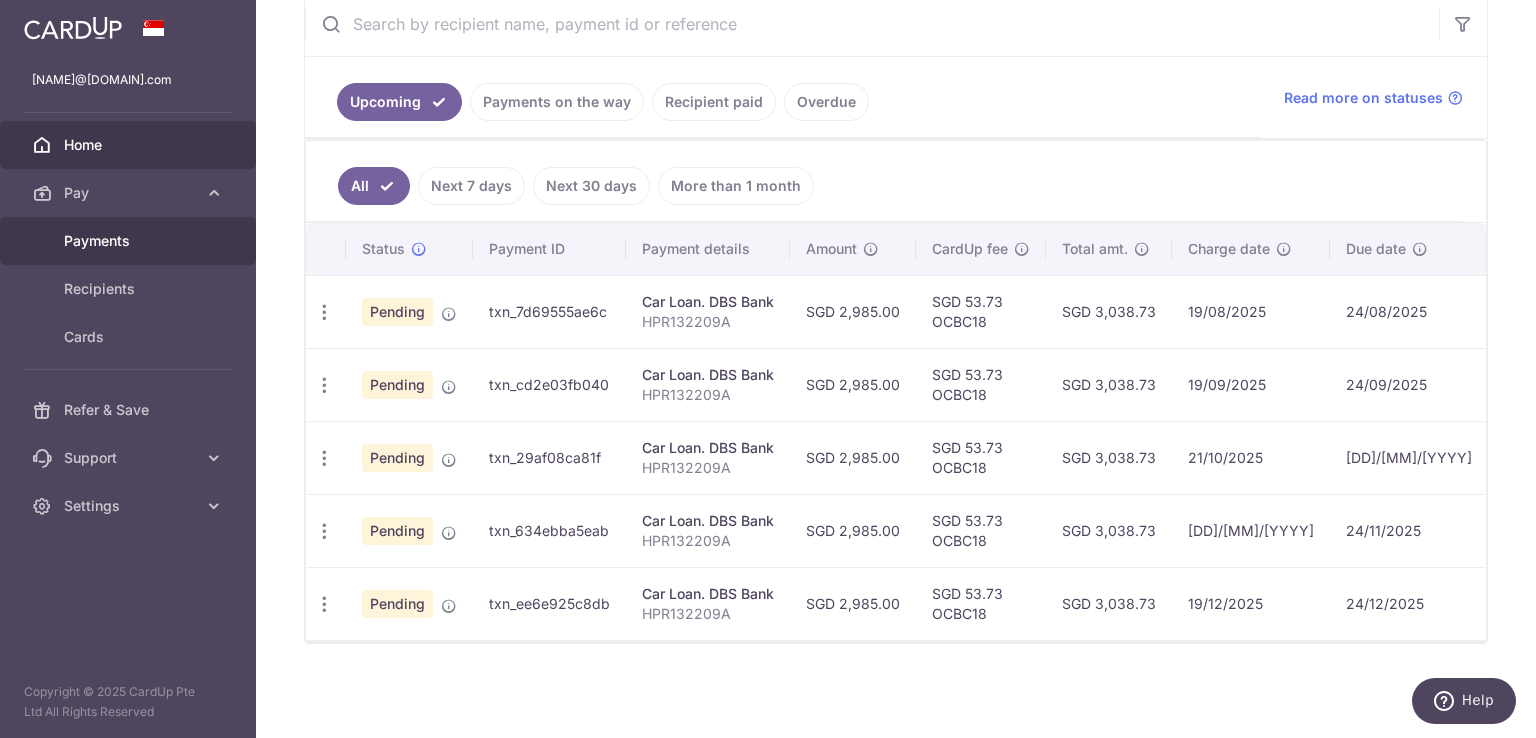 click on "Payments" at bounding box center (130, 241) 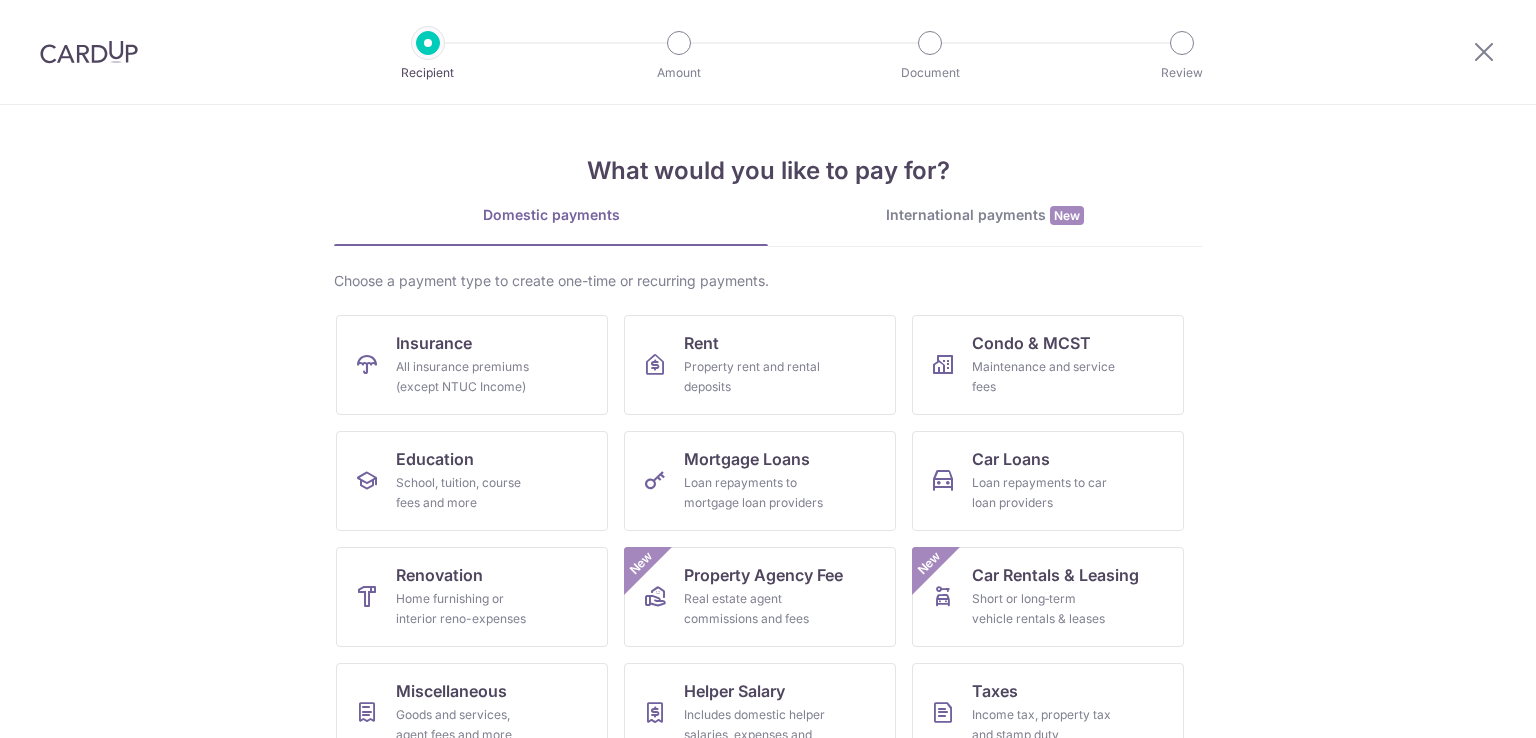 scroll, scrollTop: 0, scrollLeft: 0, axis: both 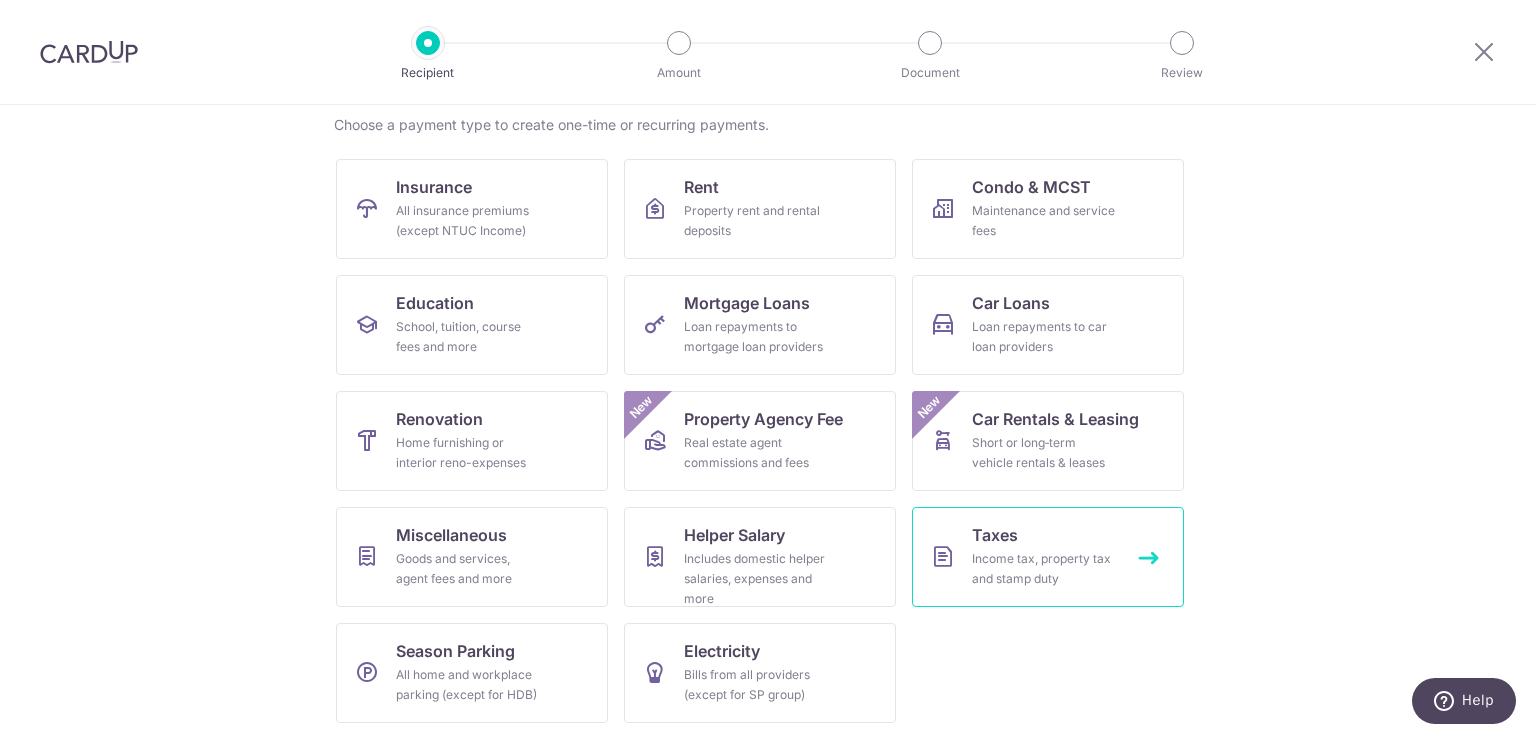 click on "Taxes" at bounding box center (995, 535) 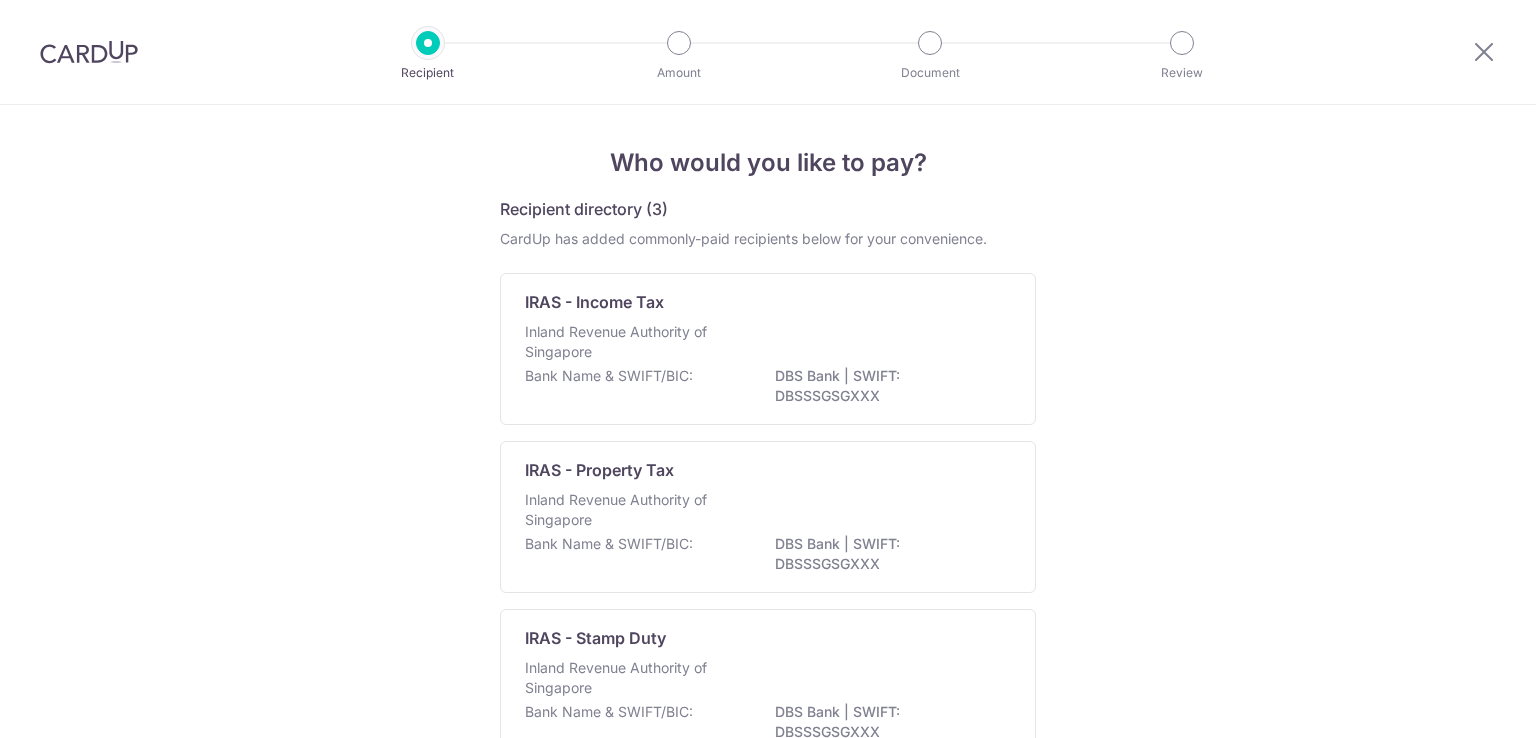 scroll, scrollTop: 0, scrollLeft: 0, axis: both 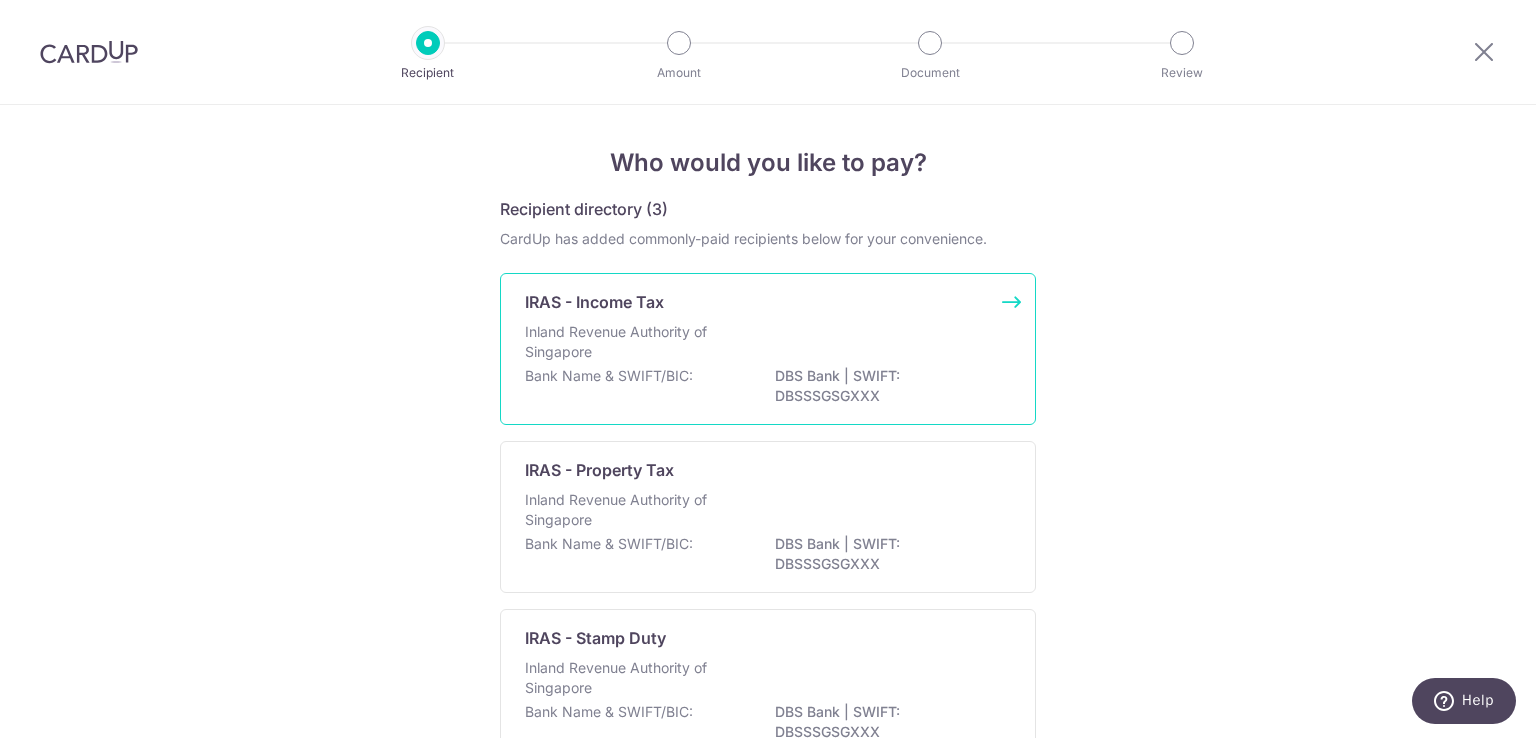 click on "Inland Revenue Authority of Singapore" at bounding box center [768, 344] 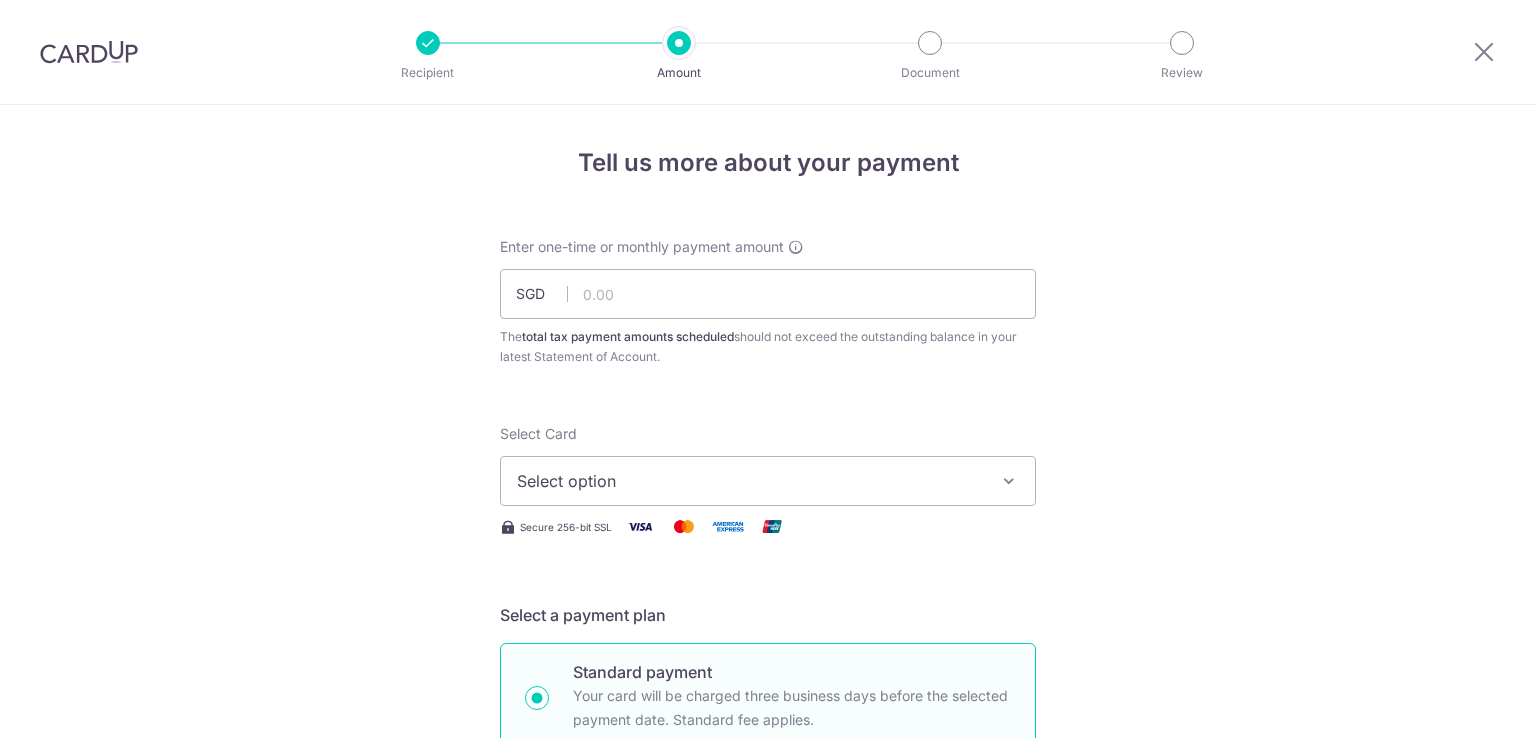 scroll, scrollTop: 0, scrollLeft: 0, axis: both 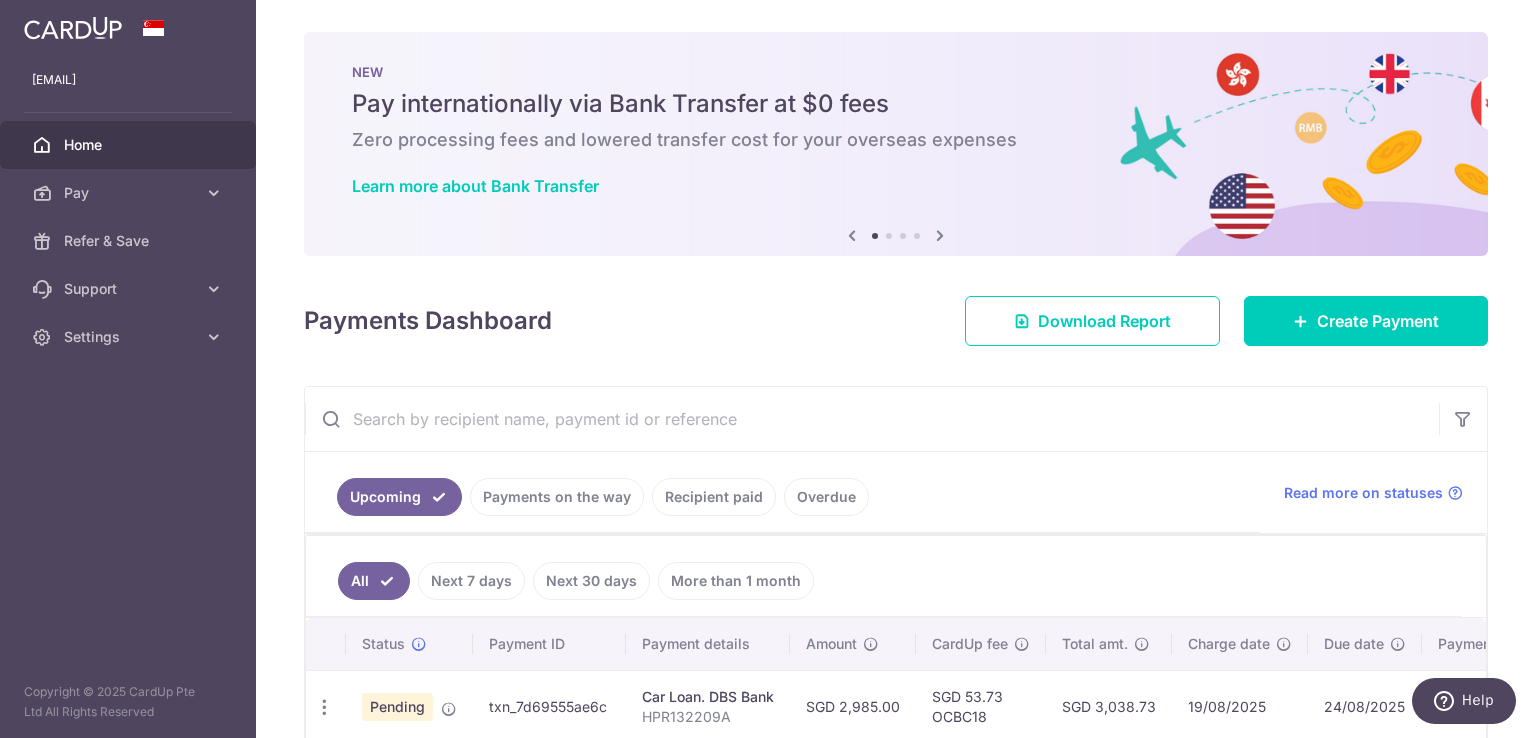click at bounding box center (940, 235) 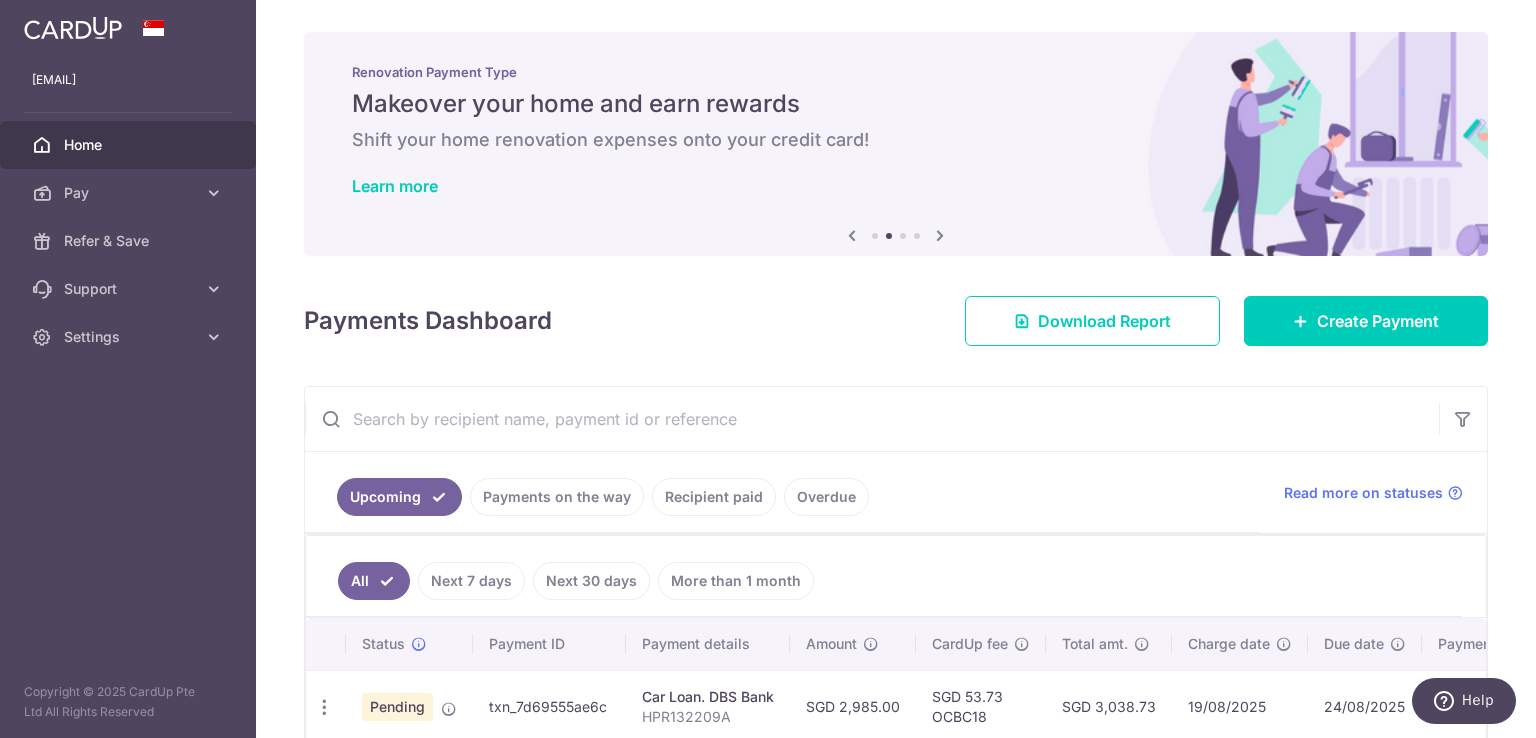 click at bounding box center (940, 235) 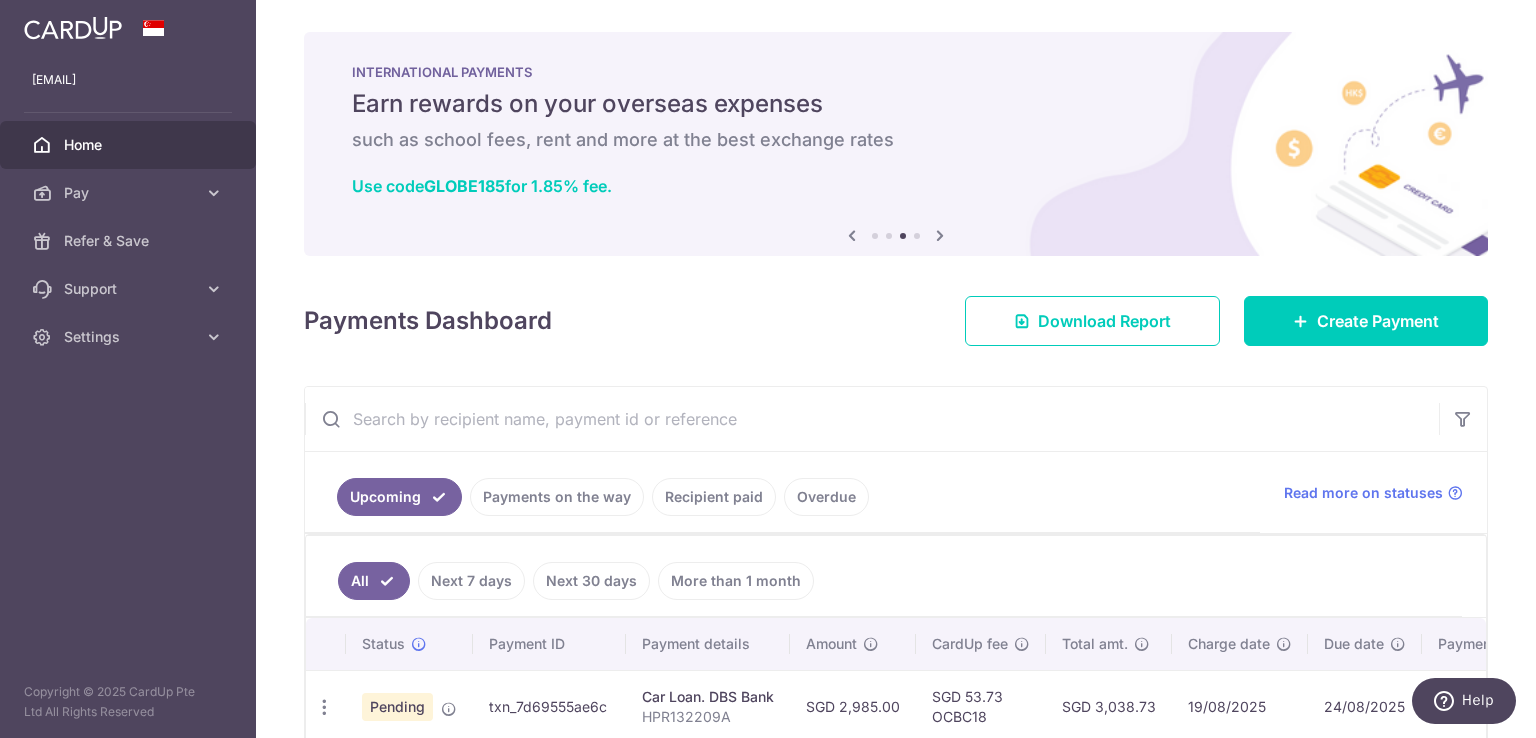click at bounding box center [940, 235] 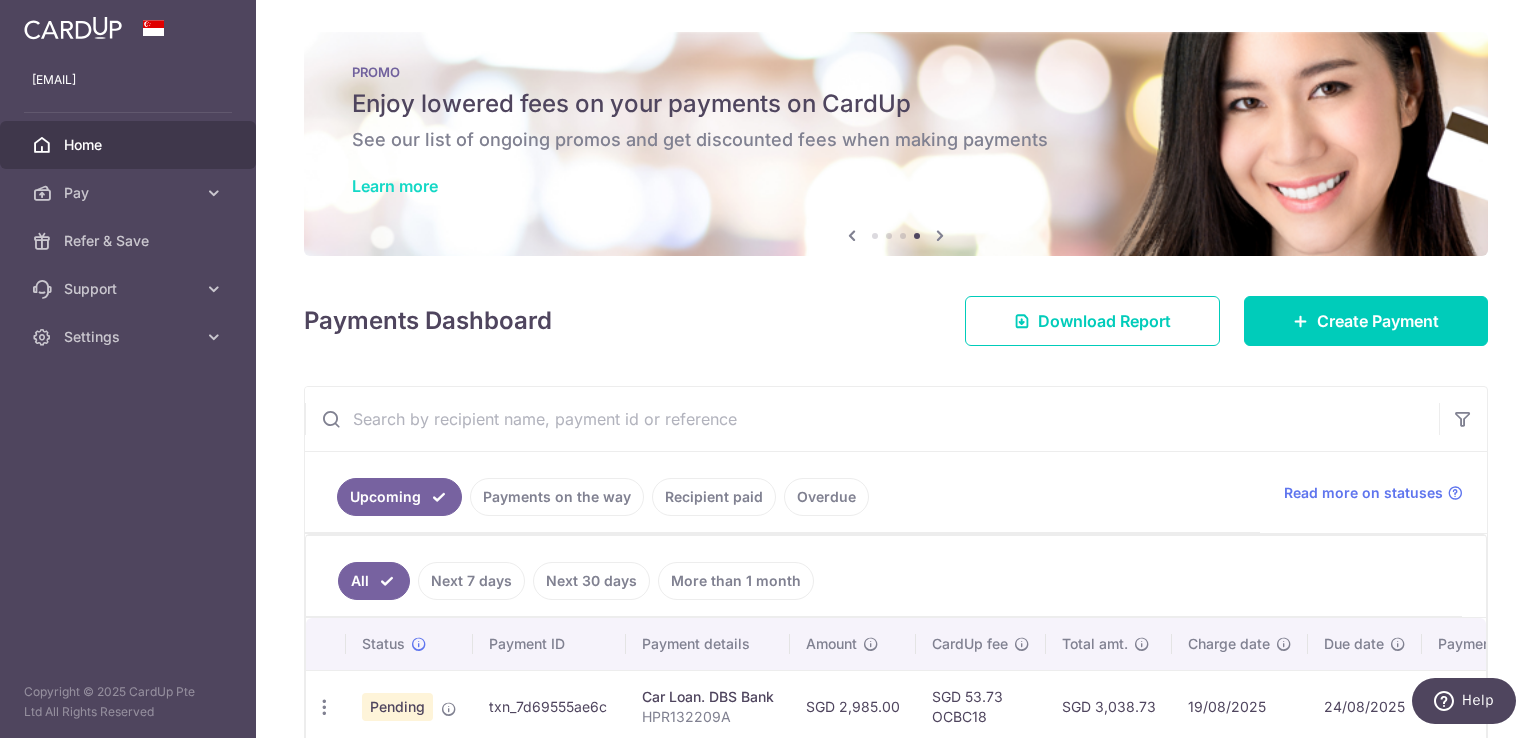 click on "Learn more" at bounding box center [395, 186] 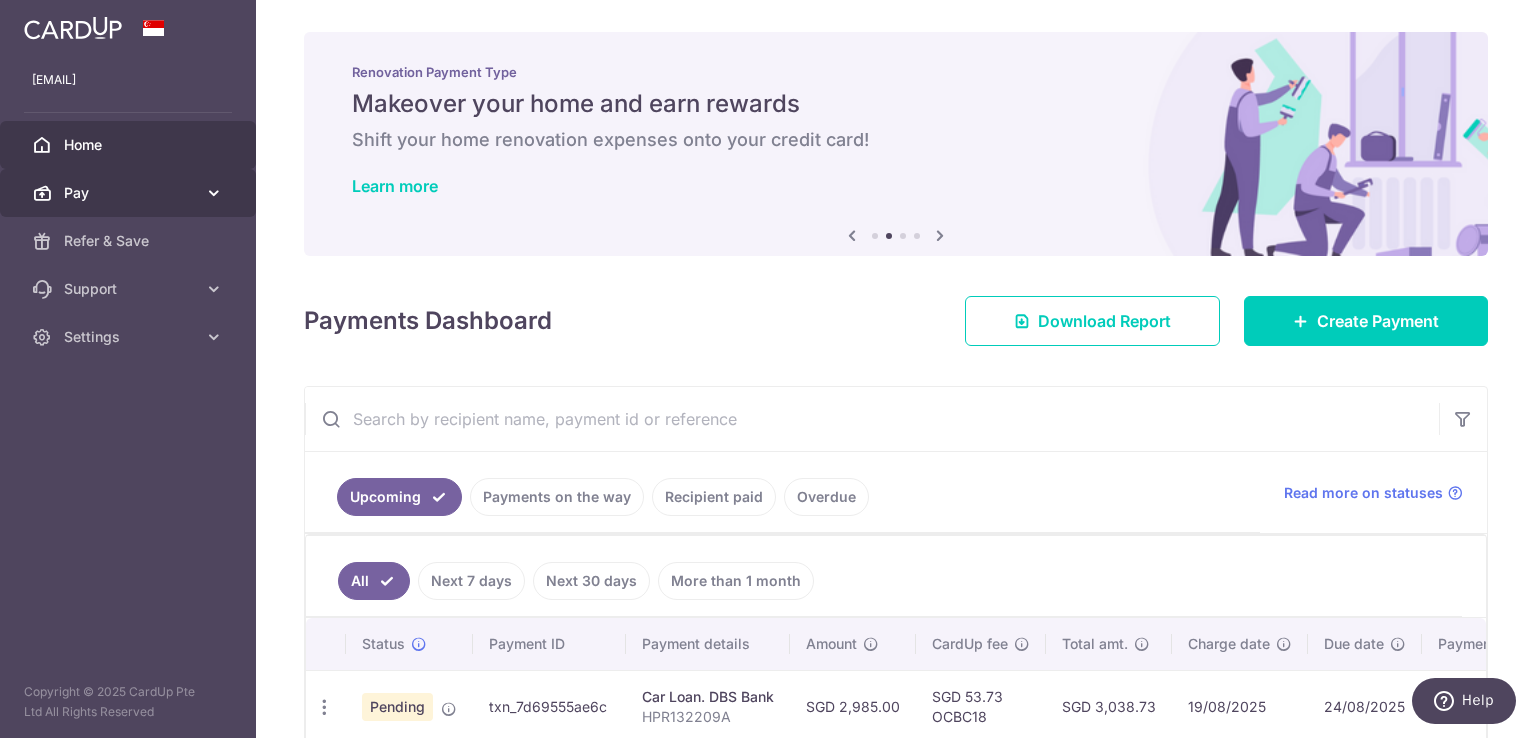 click on "Pay" at bounding box center (130, 193) 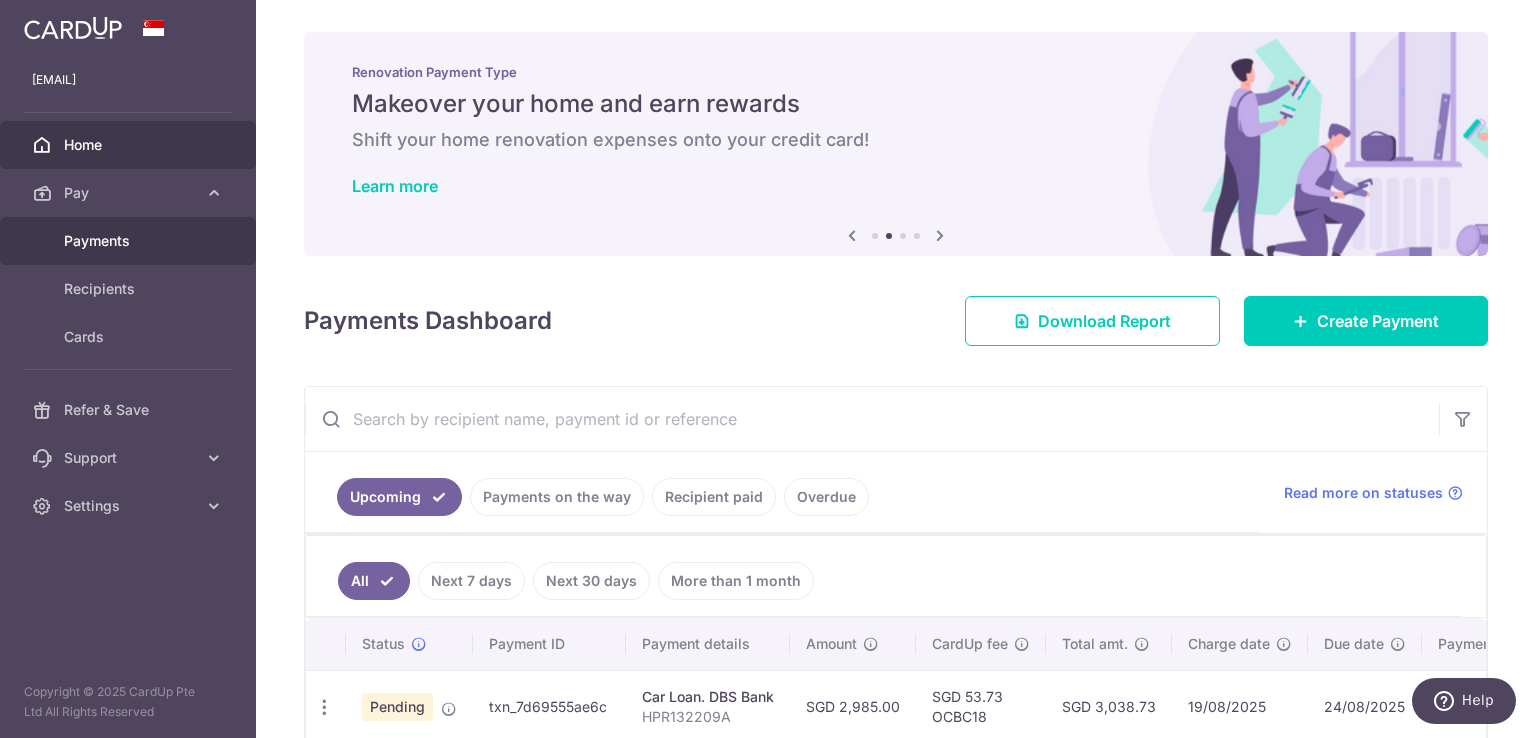click on "Payments" at bounding box center [130, 241] 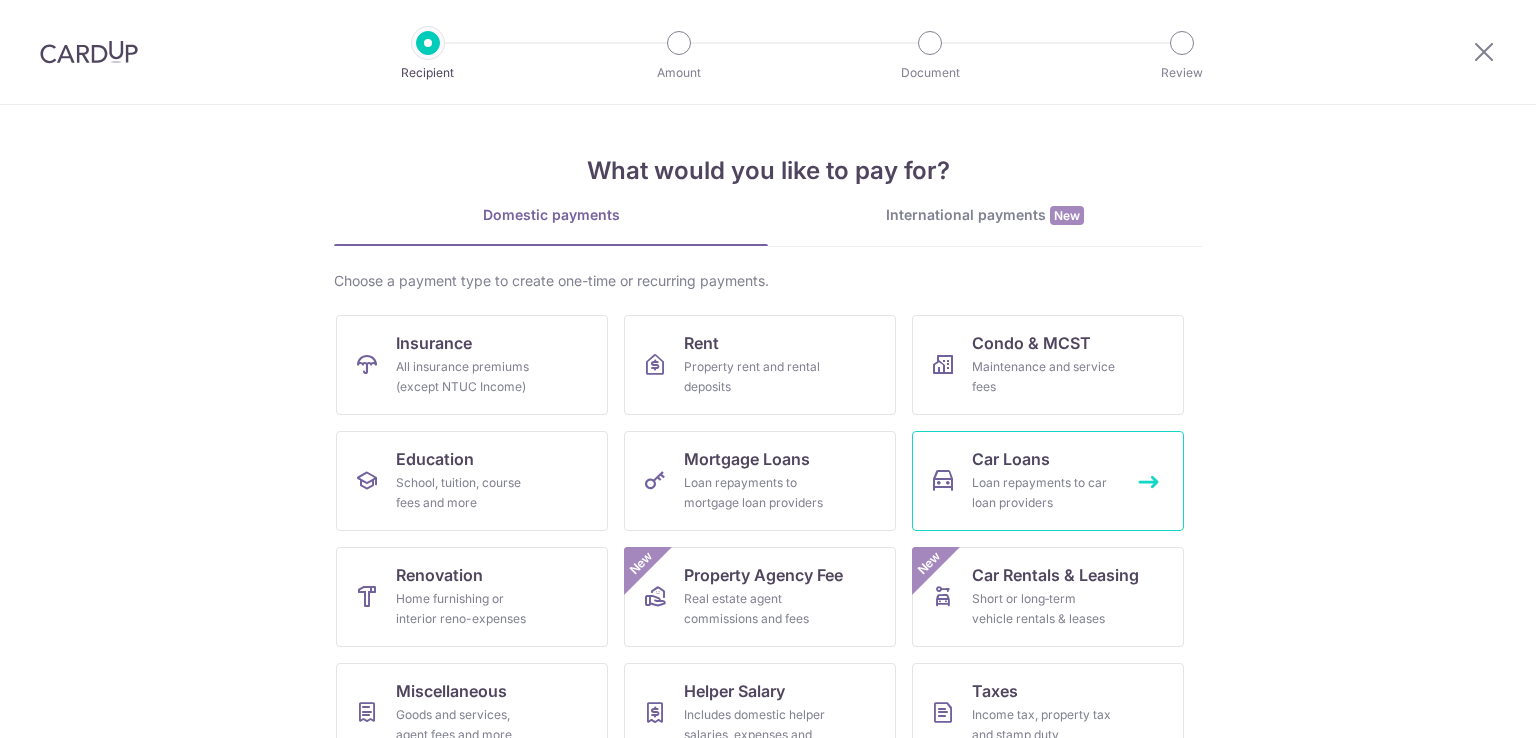 scroll, scrollTop: 0, scrollLeft: 0, axis: both 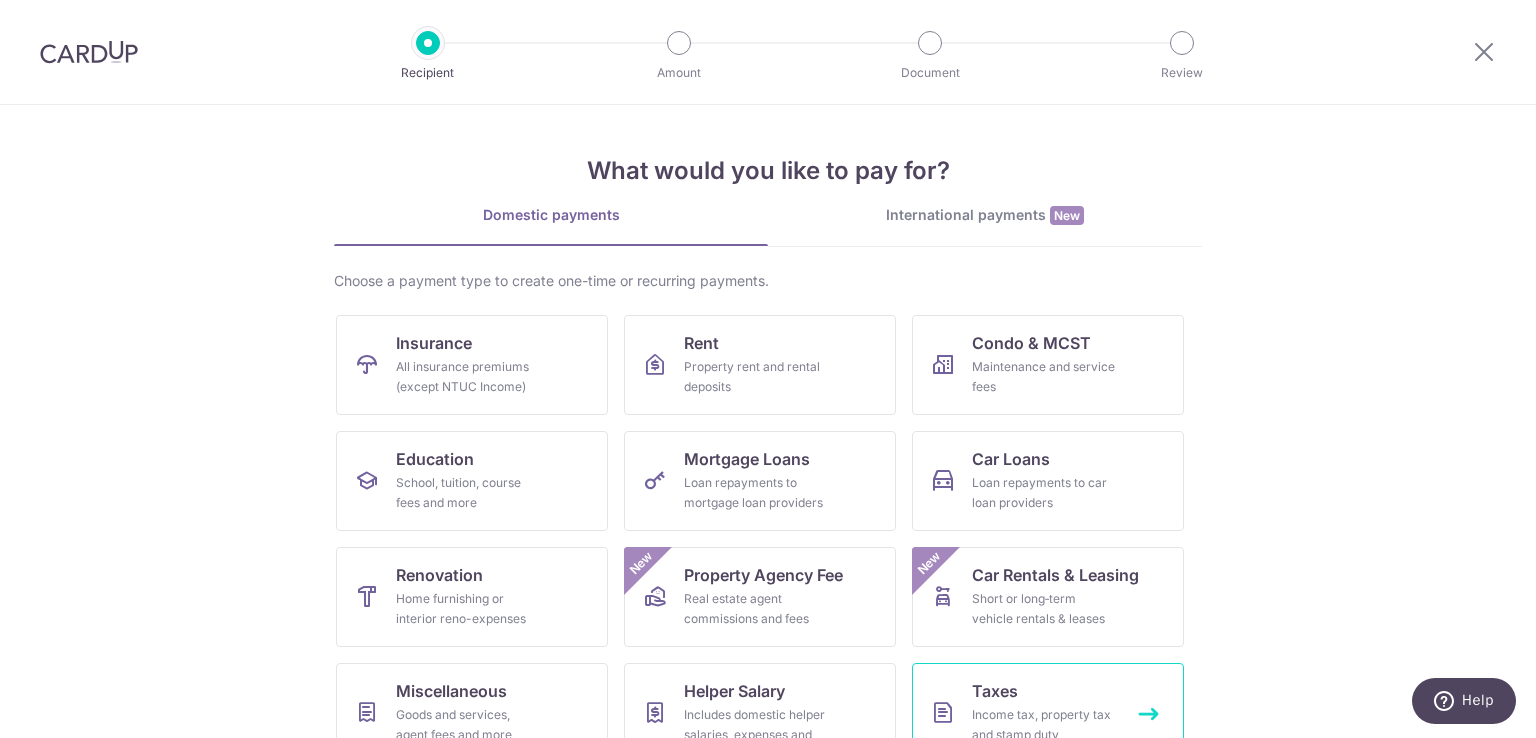 click on "Taxes" at bounding box center [995, 691] 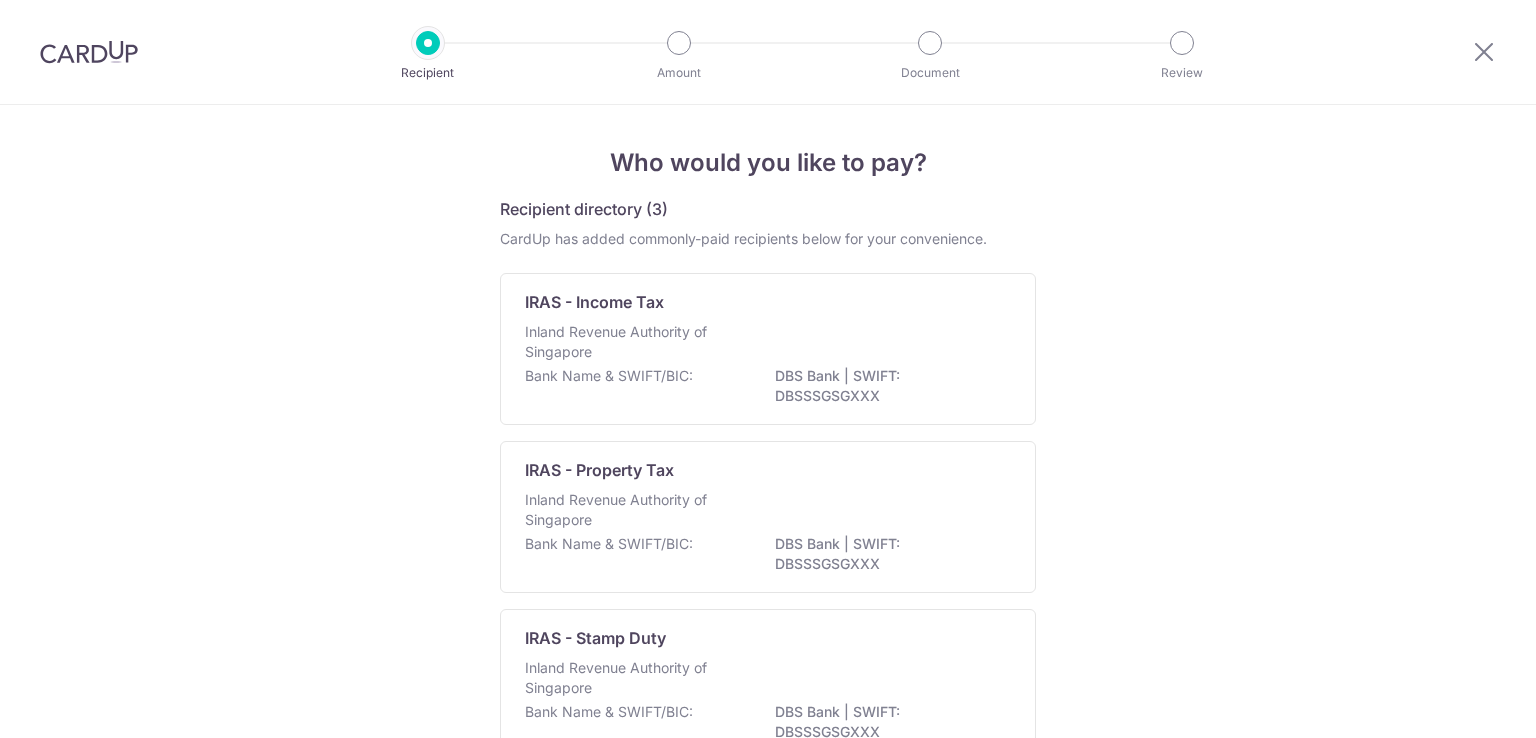 scroll, scrollTop: 0, scrollLeft: 0, axis: both 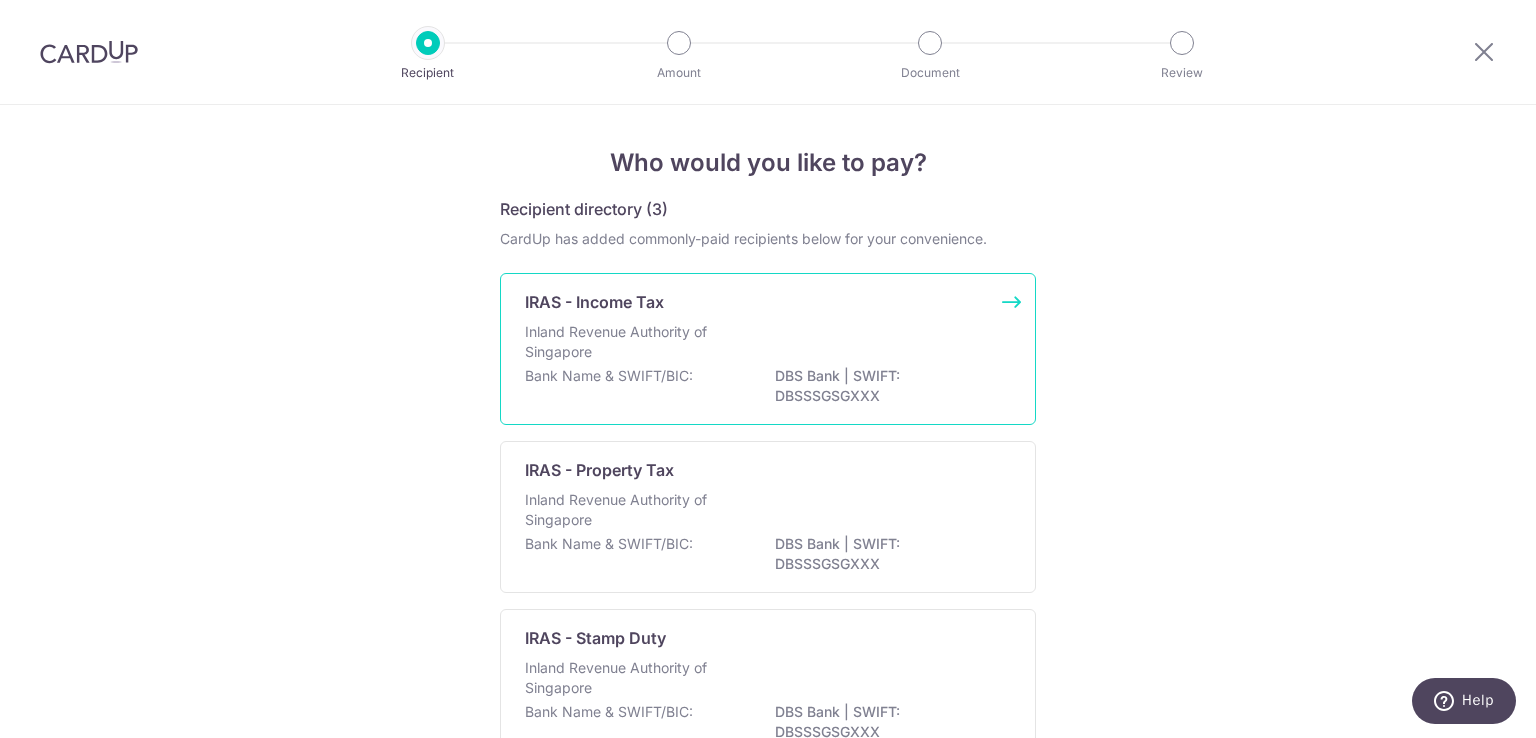 click on "DBS Bank | SWIFT: DBSSSGSGXXX" at bounding box center (887, 386) 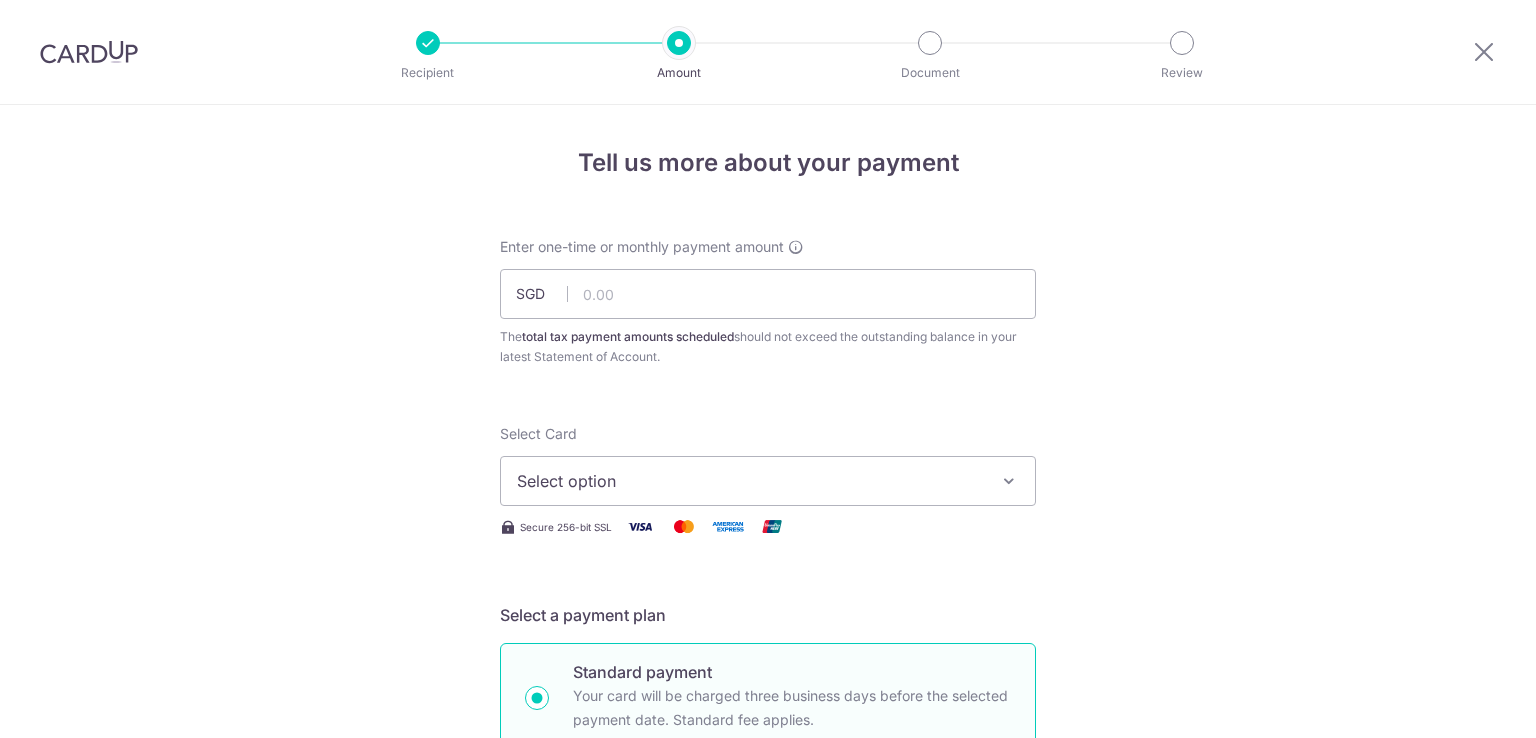 scroll, scrollTop: 0, scrollLeft: 0, axis: both 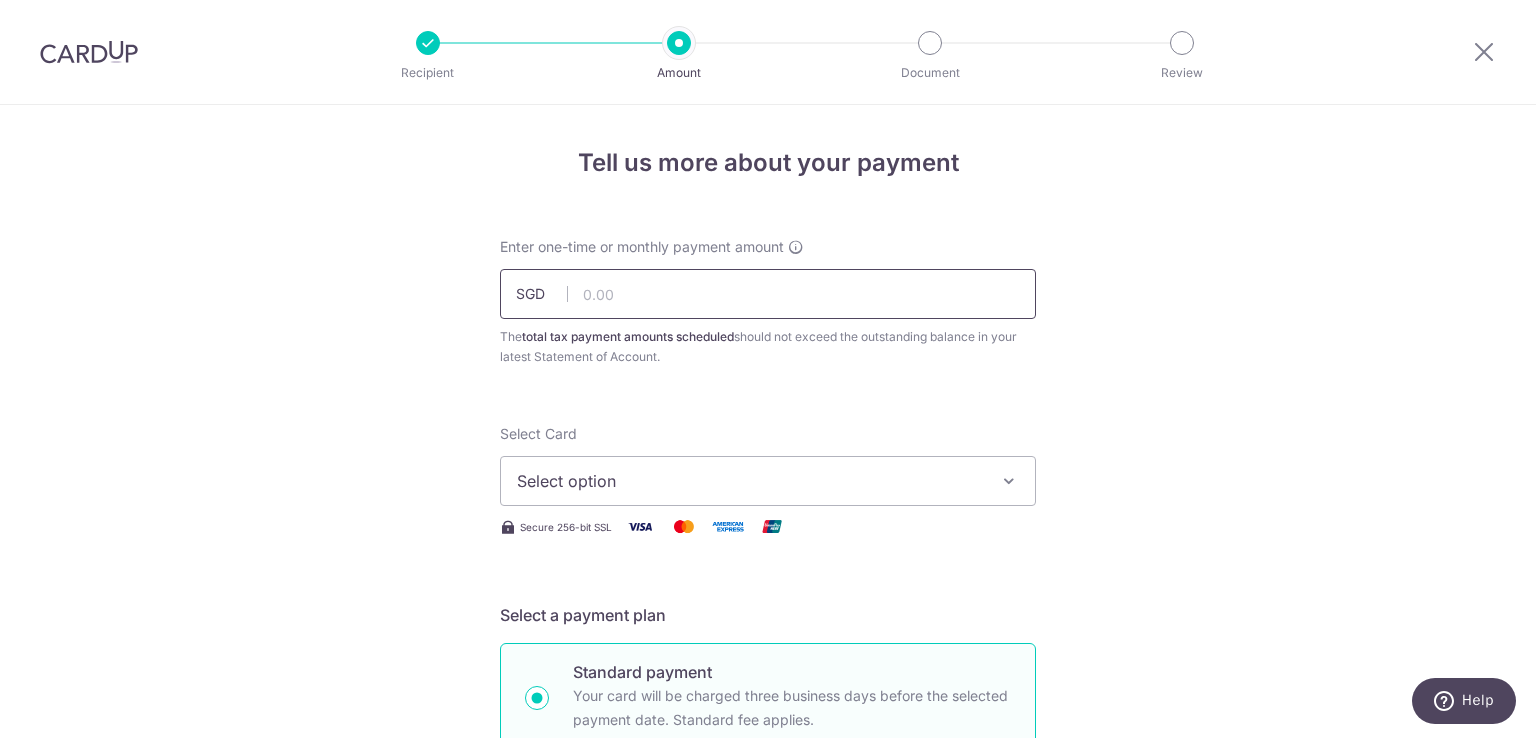 click at bounding box center [768, 294] 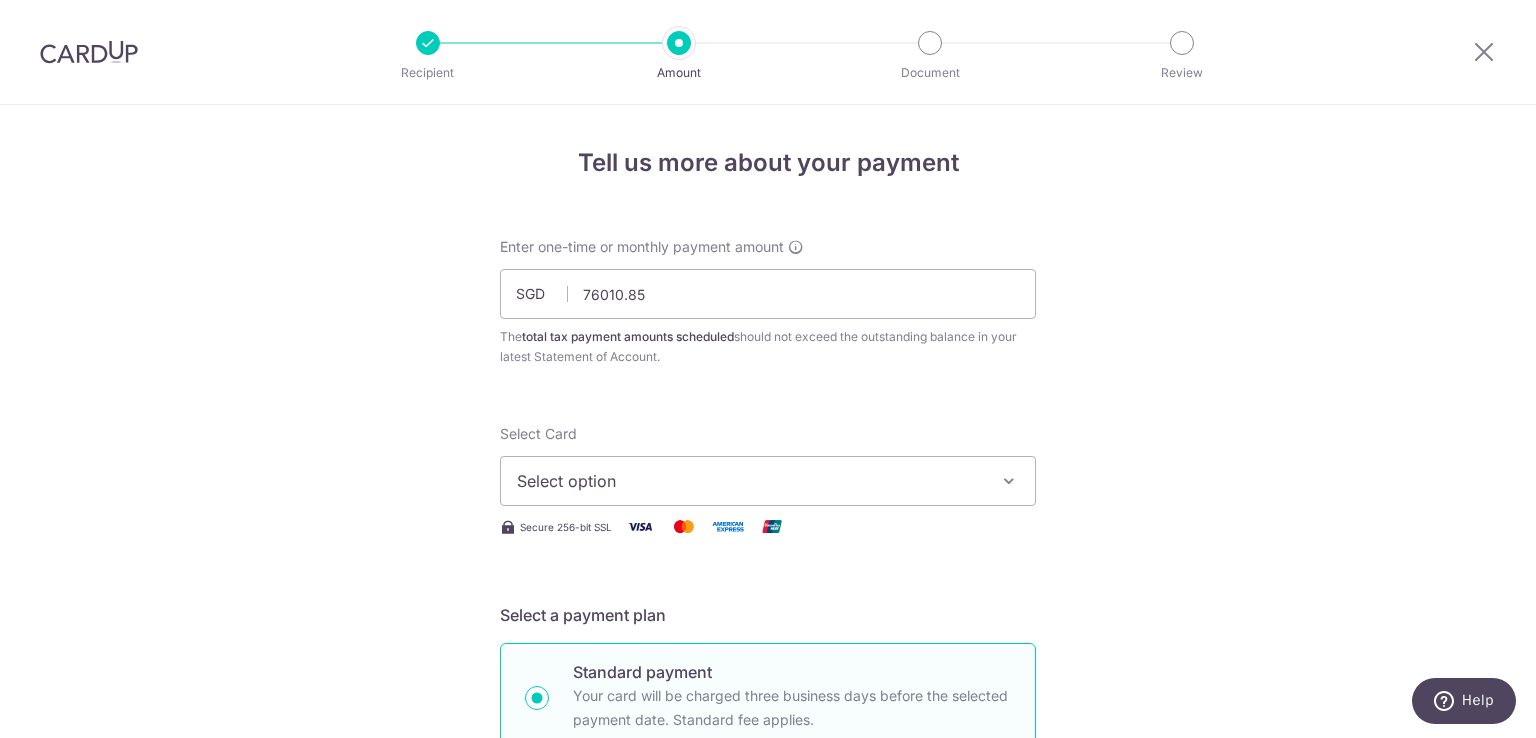 type on "76,010.85" 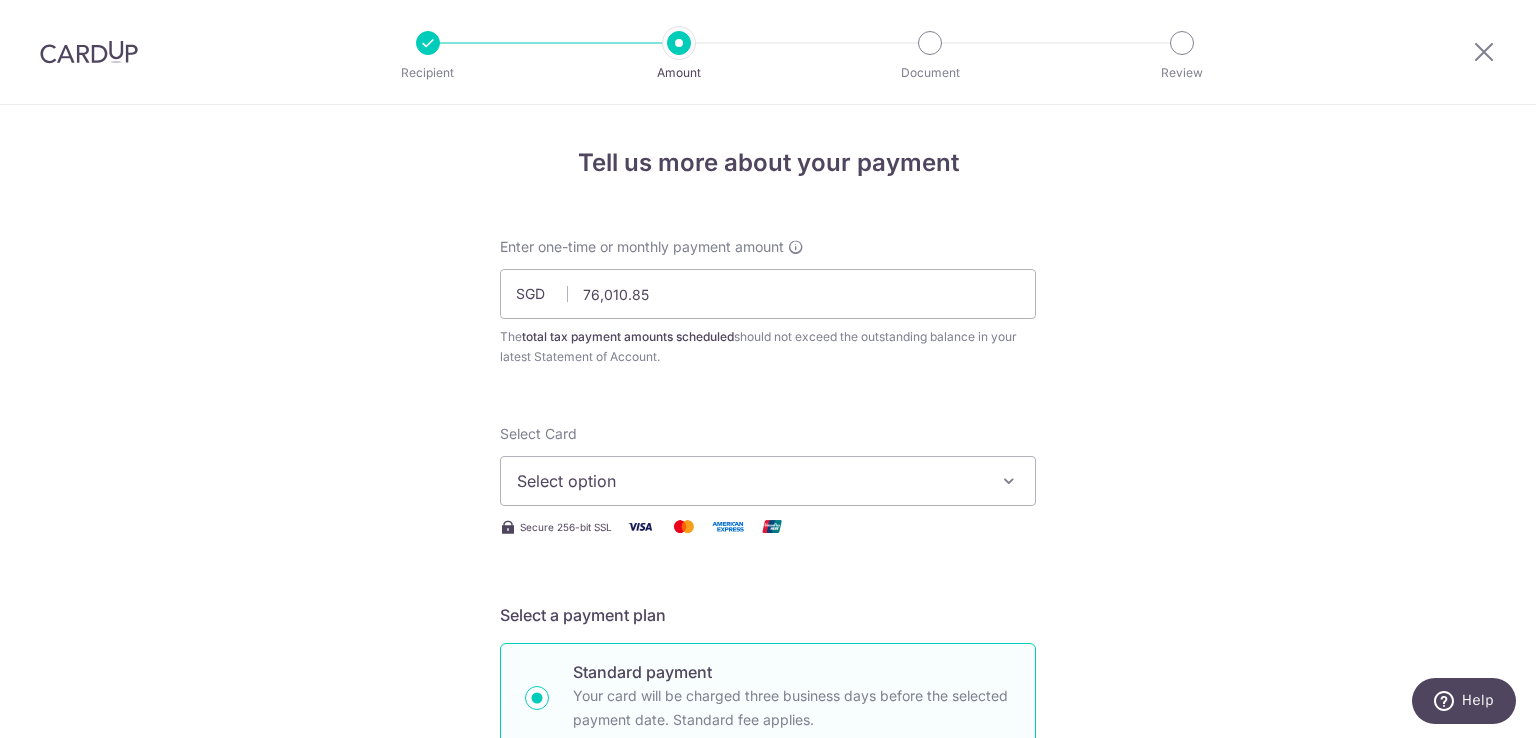 click on "Select option" at bounding box center [750, 481] 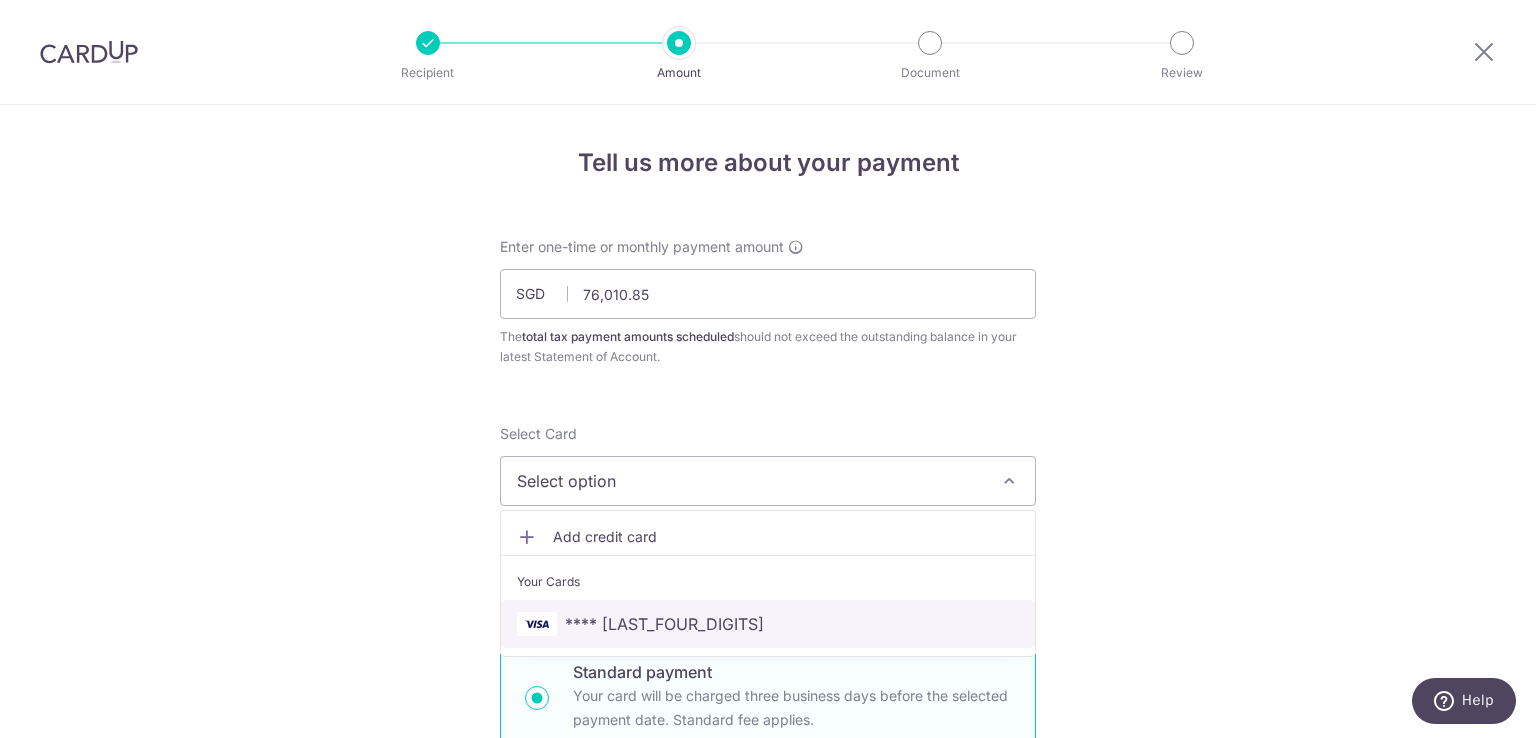 click on "**** 7723" at bounding box center (768, 624) 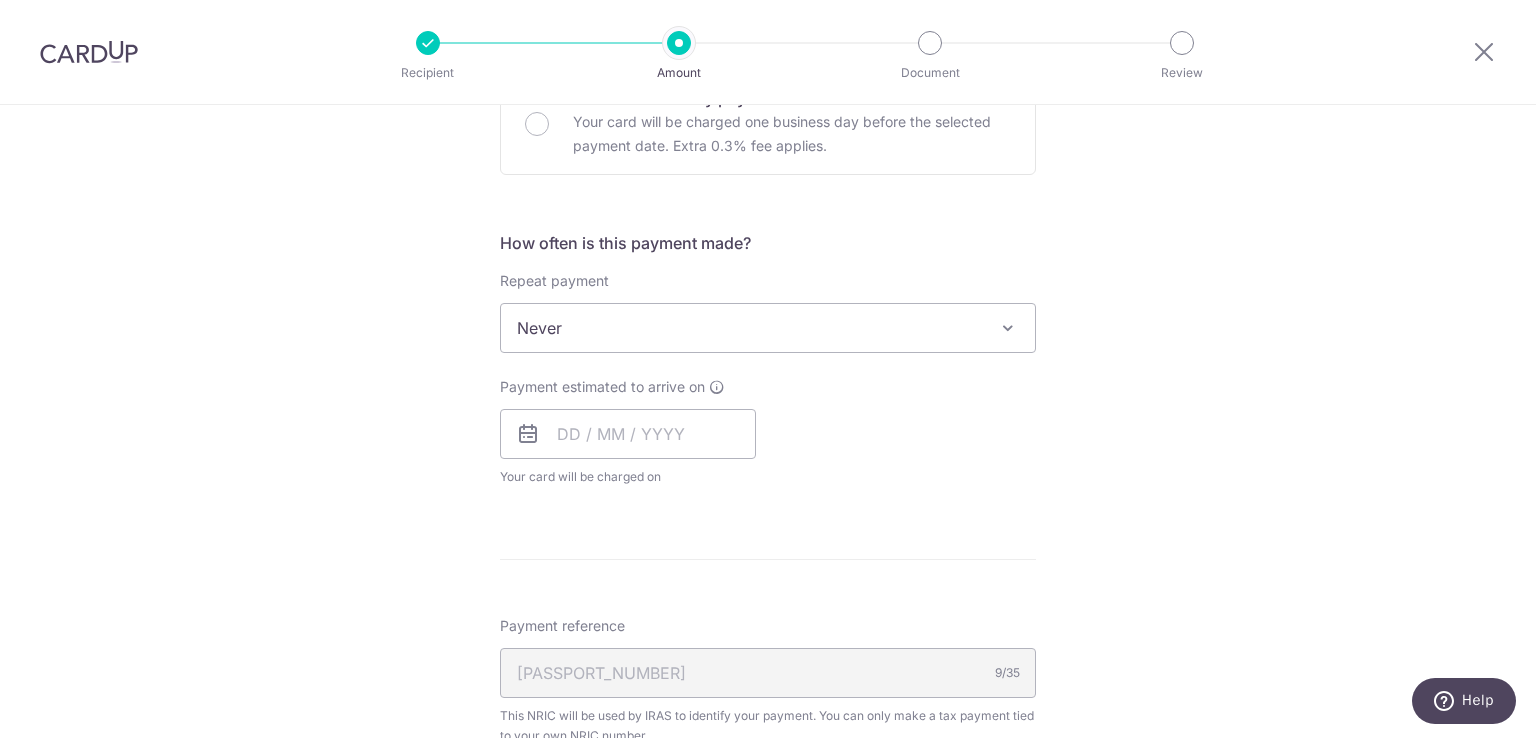 scroll, scrollTop: 700, scrollLeft: 0, axis: vertical 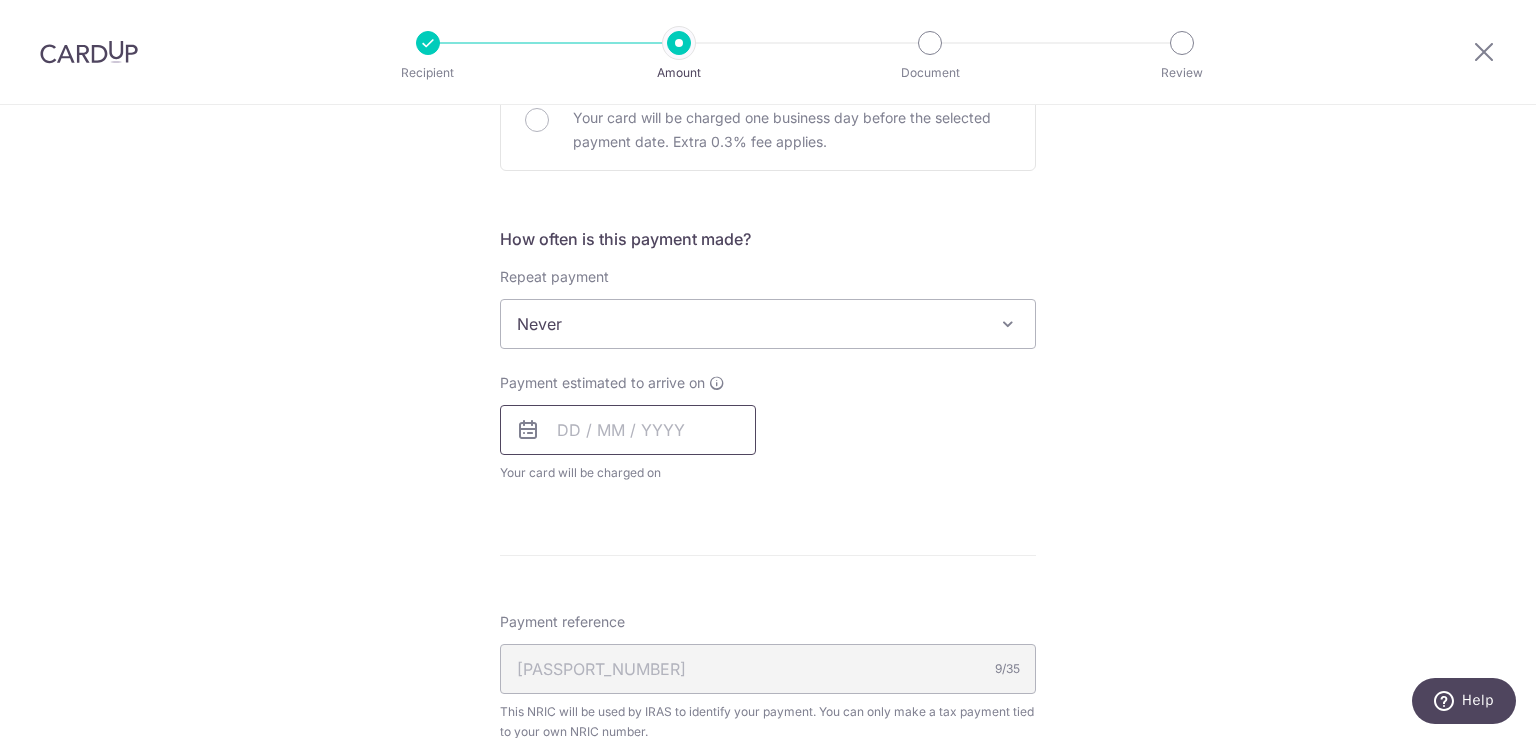 click at bounding box center [628, 430] 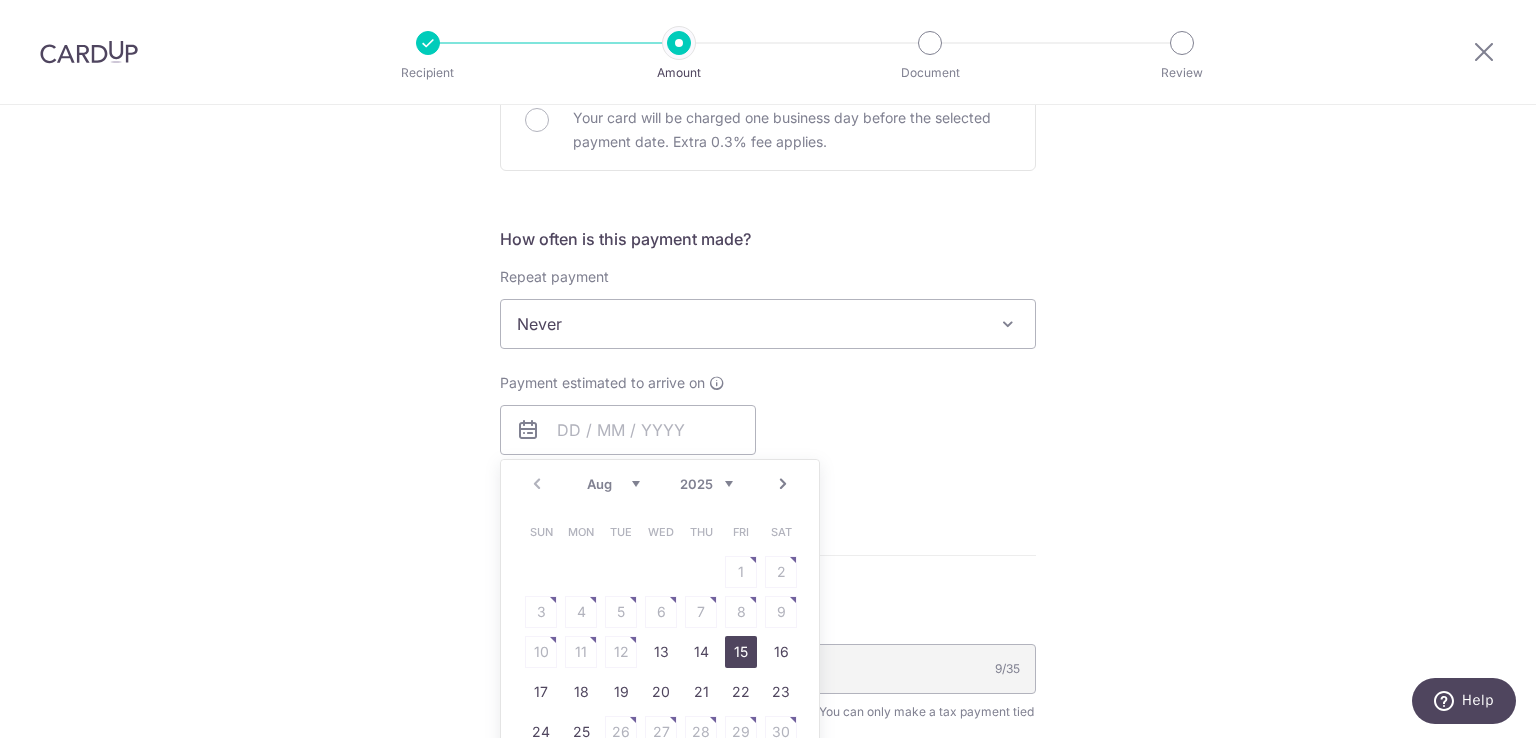 drag, startPoint x: 739, startPoint y: 653, endPoint x: 821, endPoint y: 621, distance: 88.02273 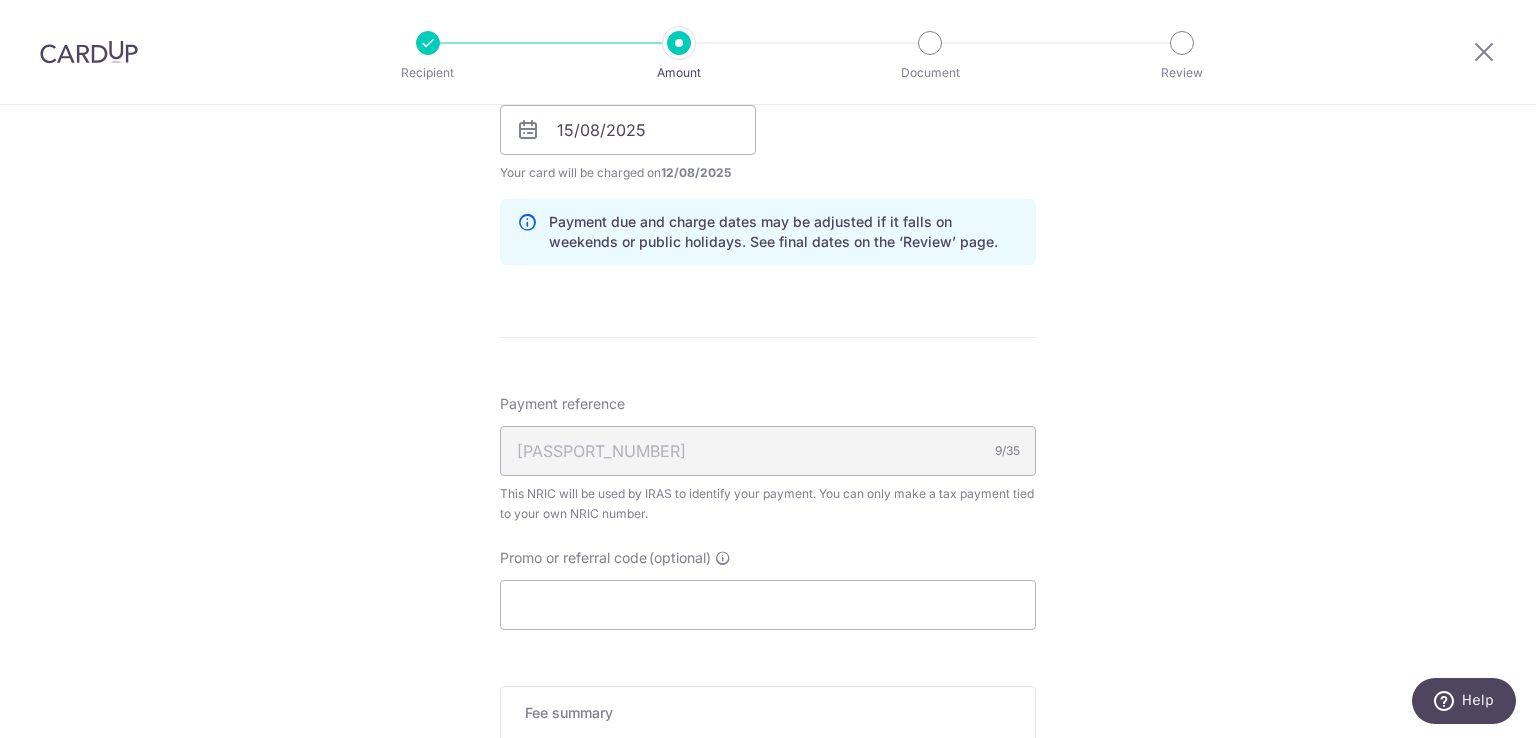 scroll, scrollTop: 1100, scrollLeft: 0, axis: vertical 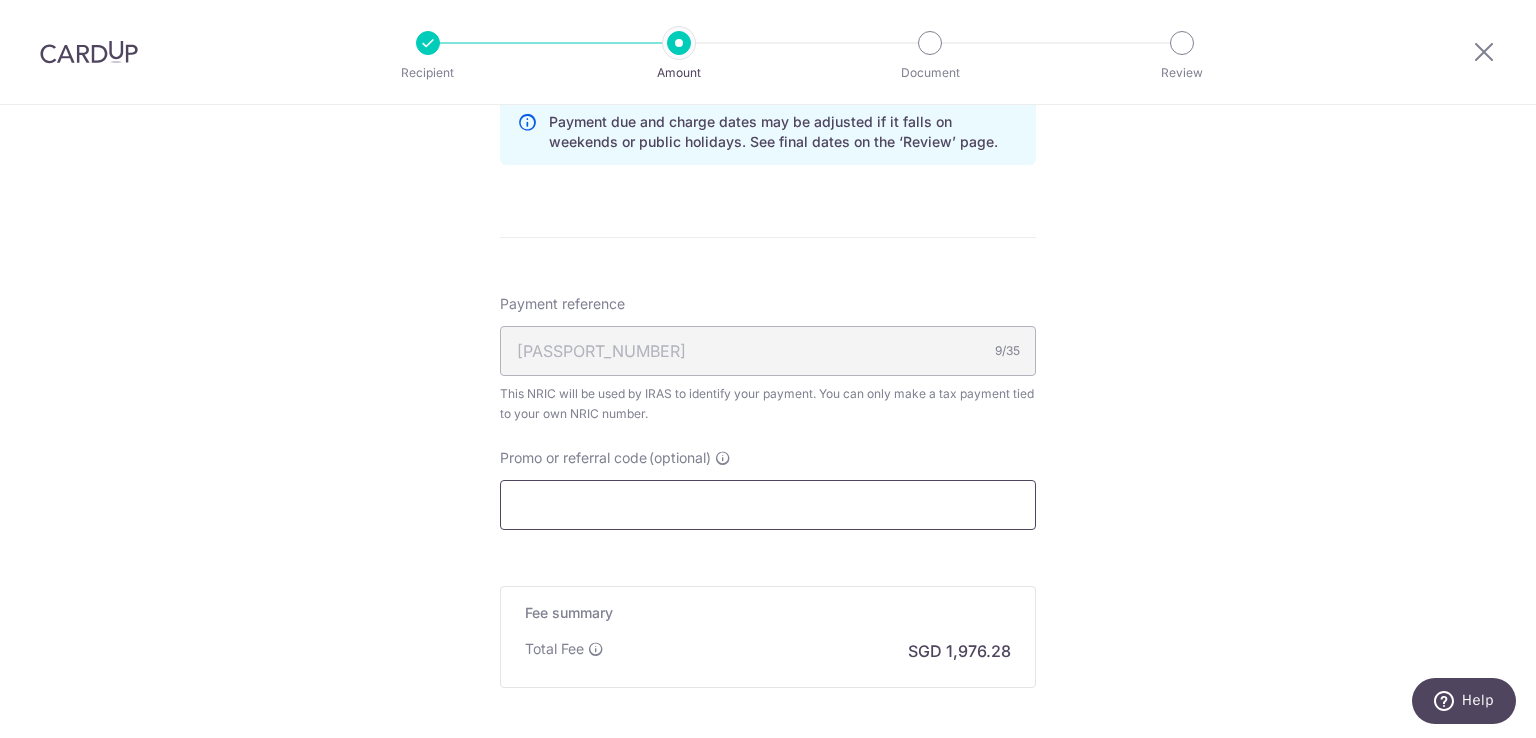 click on "Promo or referral code
(optional)" at bounding box center (768, 505) 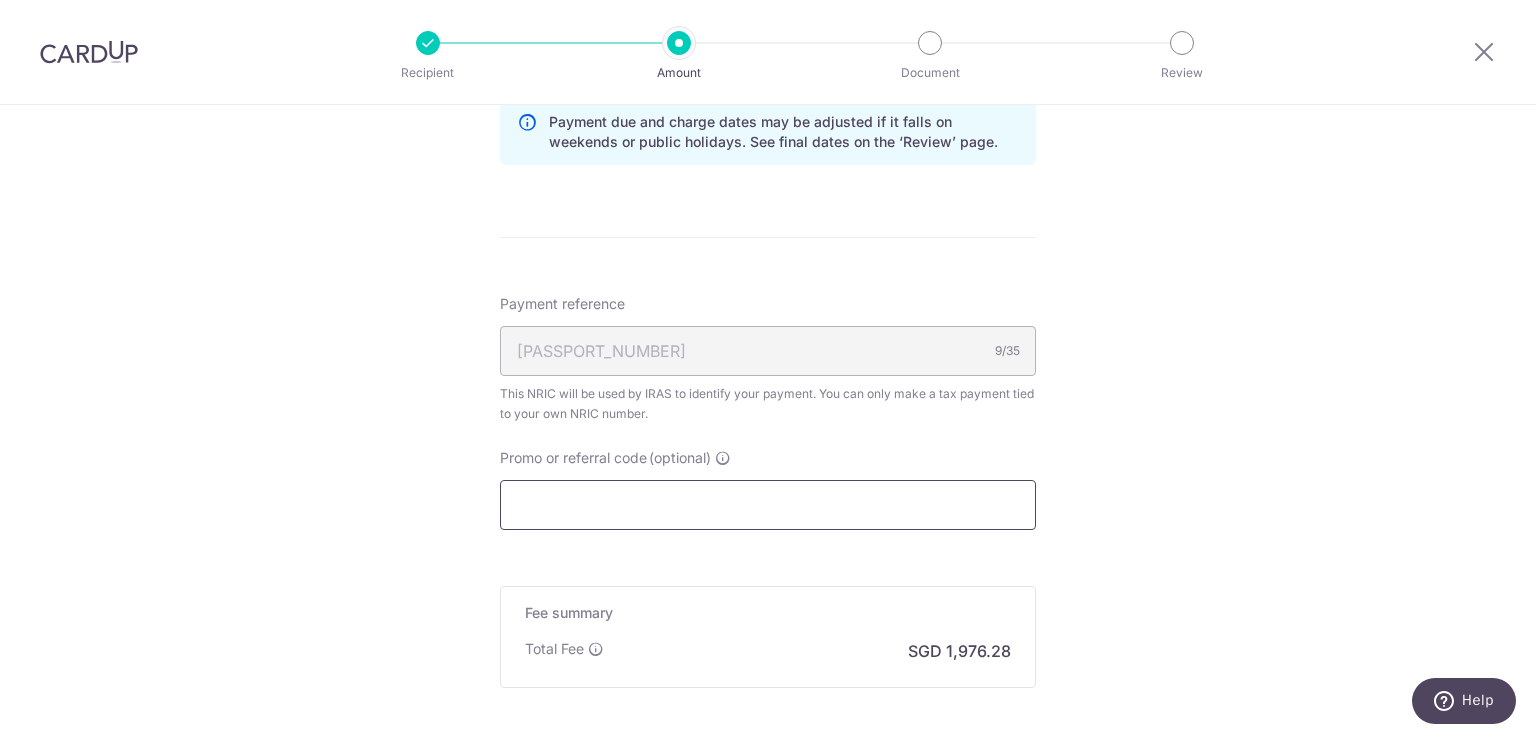 paste on "OCBCTAX173" 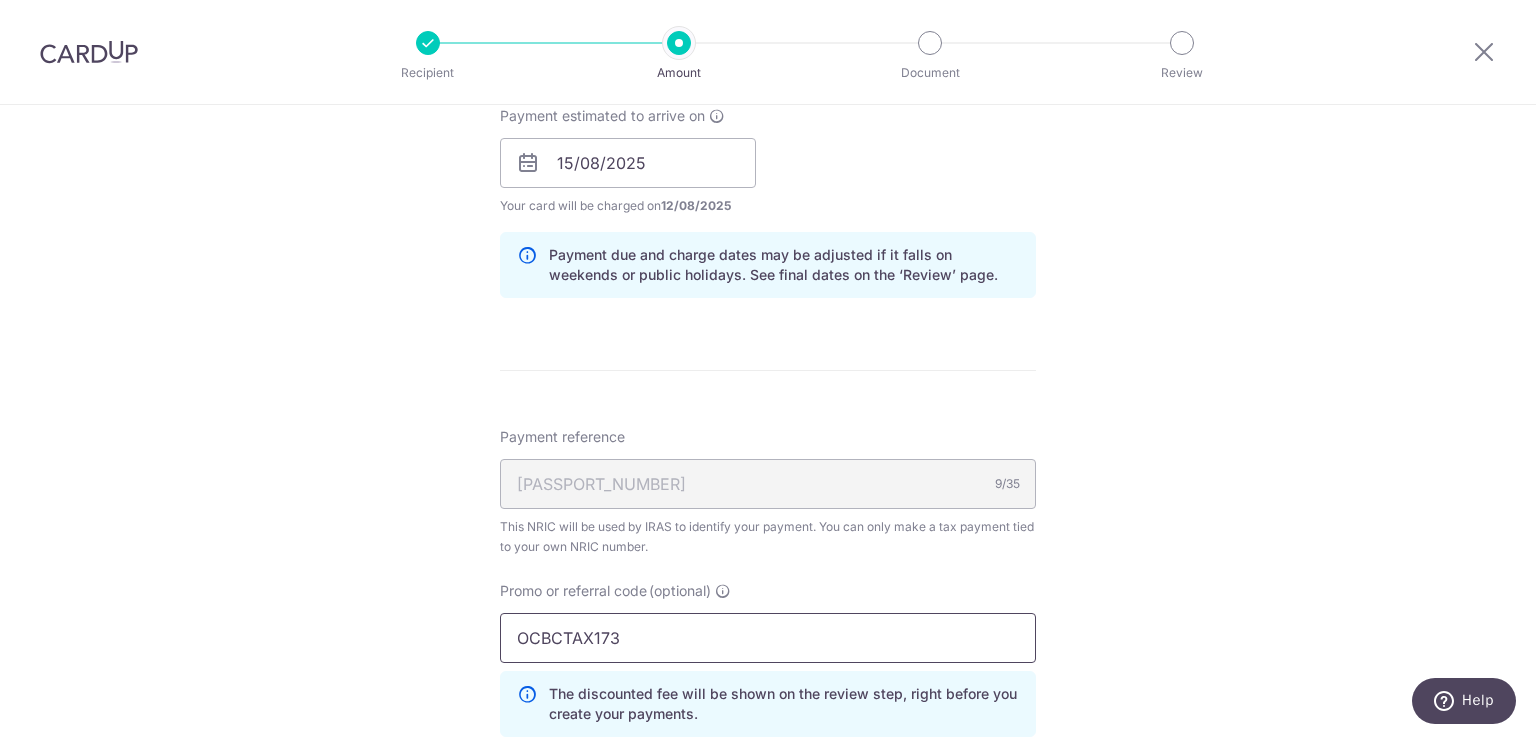 scroll, scrollTop: 1293, scrollLeft: 0, axis: vertical 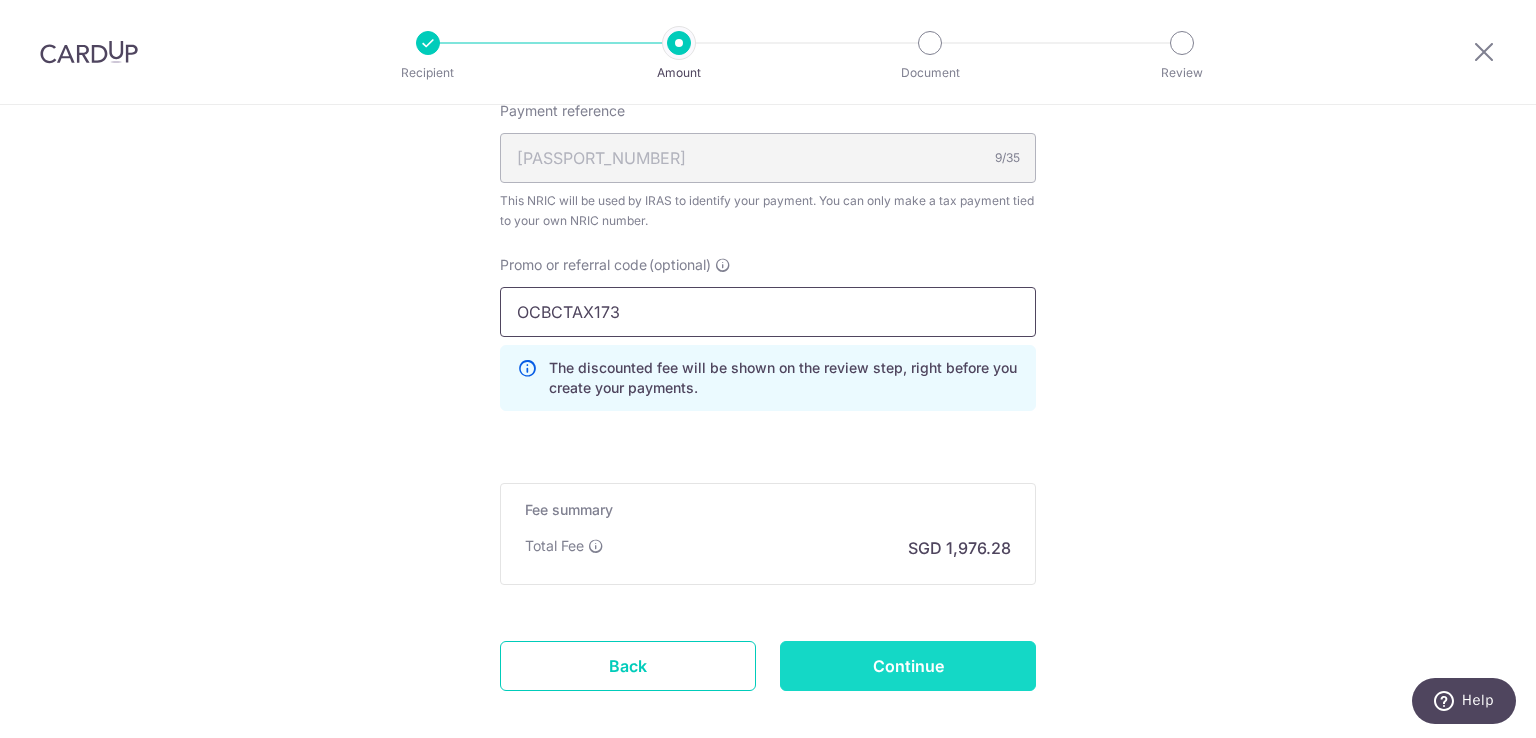 type on "OCBCTAX173" 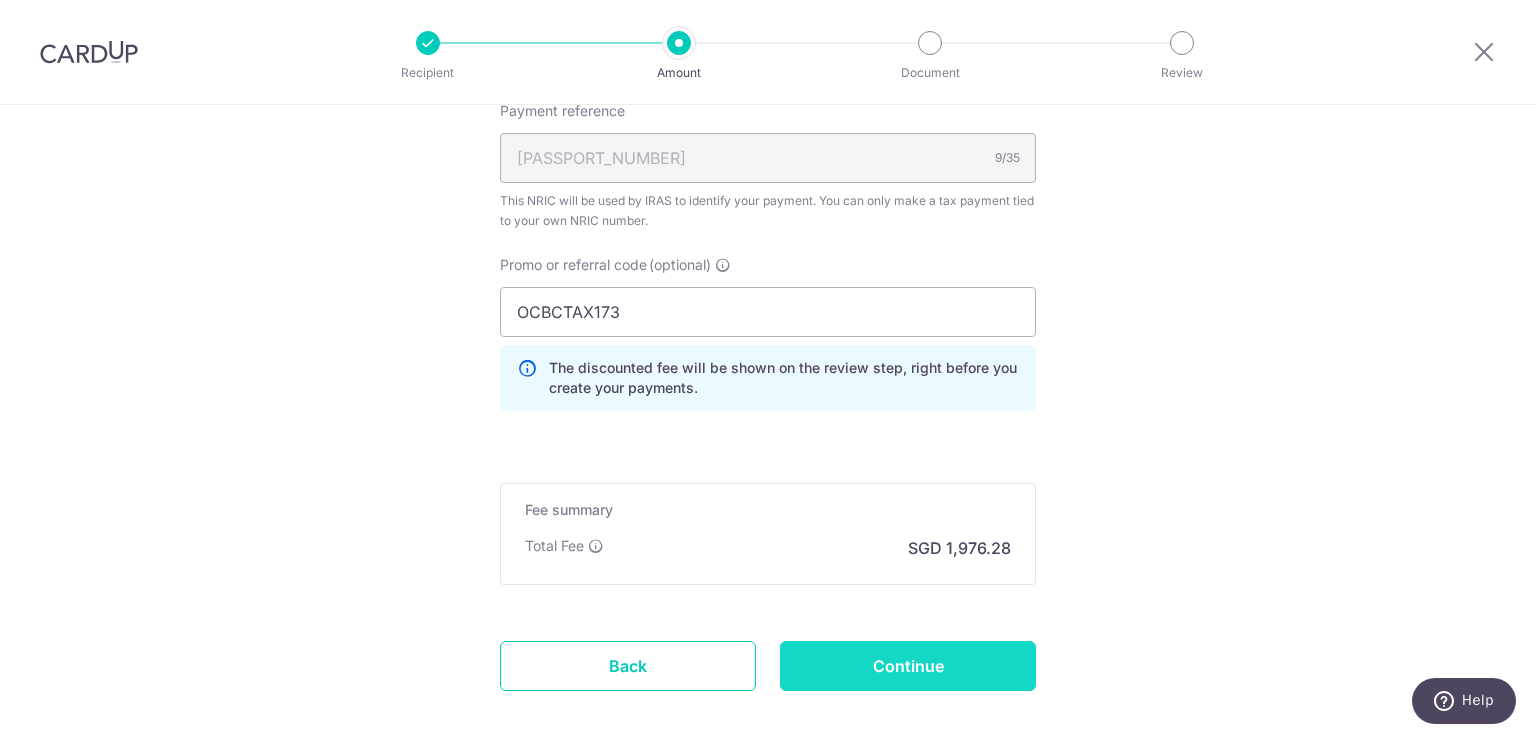 click on "Continue" at bounding box center (908, 666) 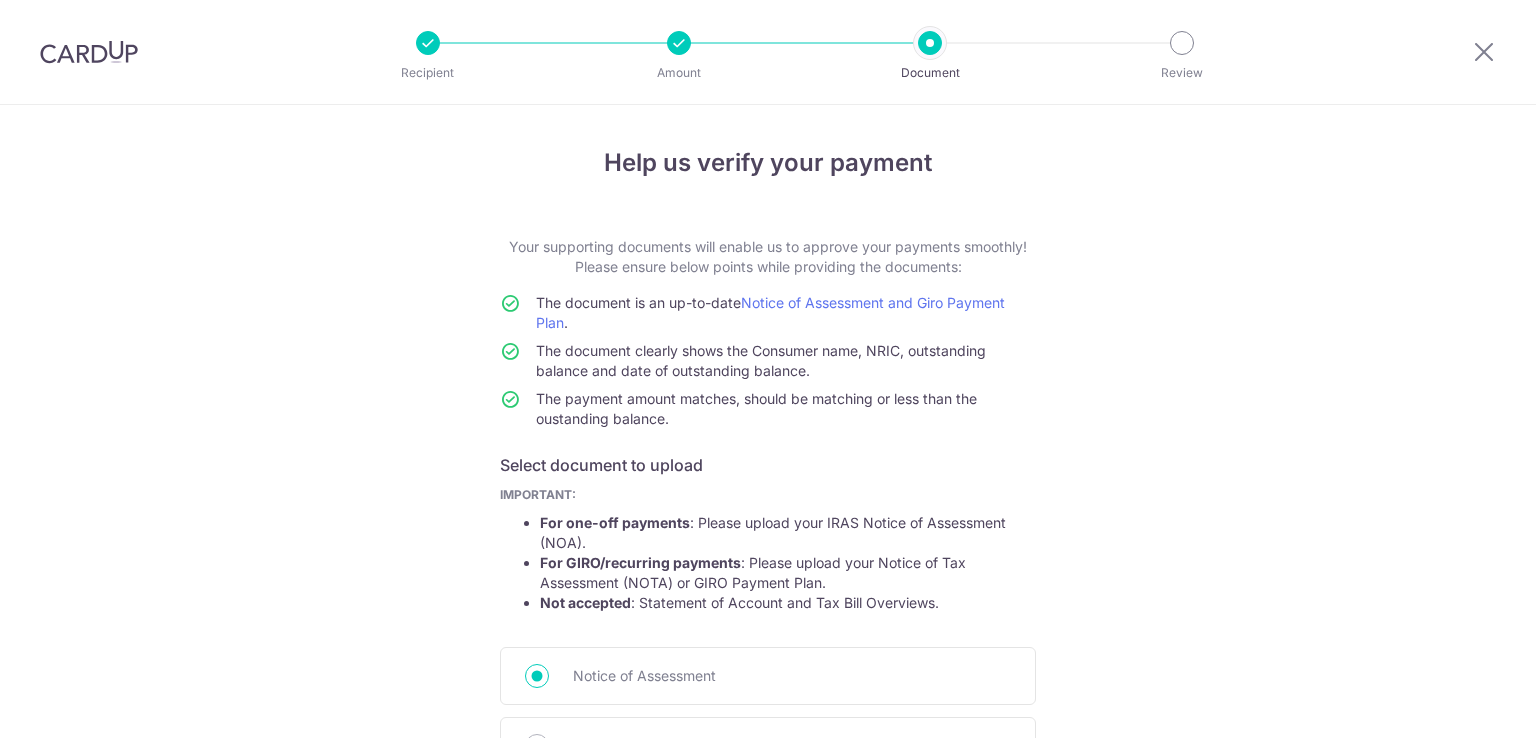 scroll, scrollTop: 0, scrollLeft: 0, axis: both 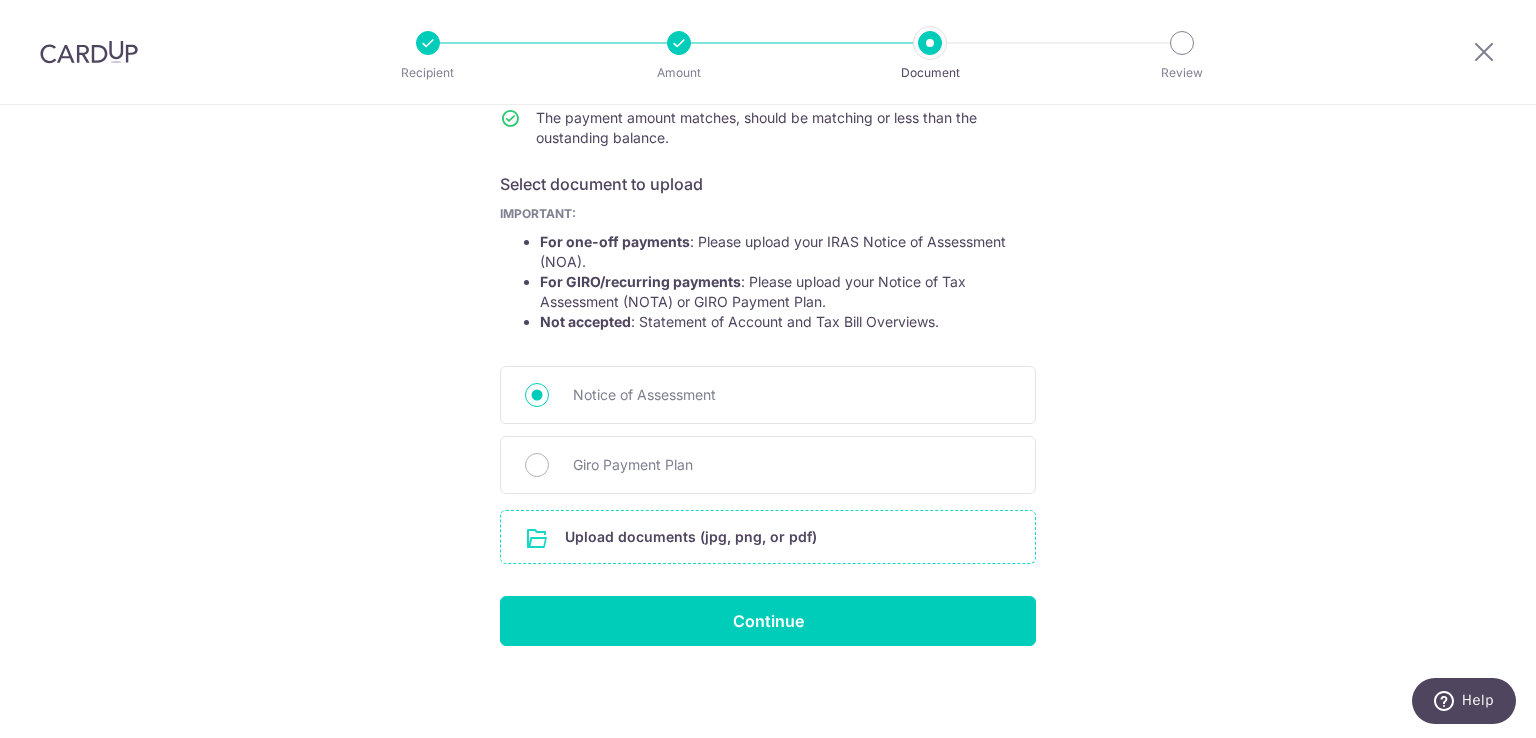 click at bounding box center (768, 537) 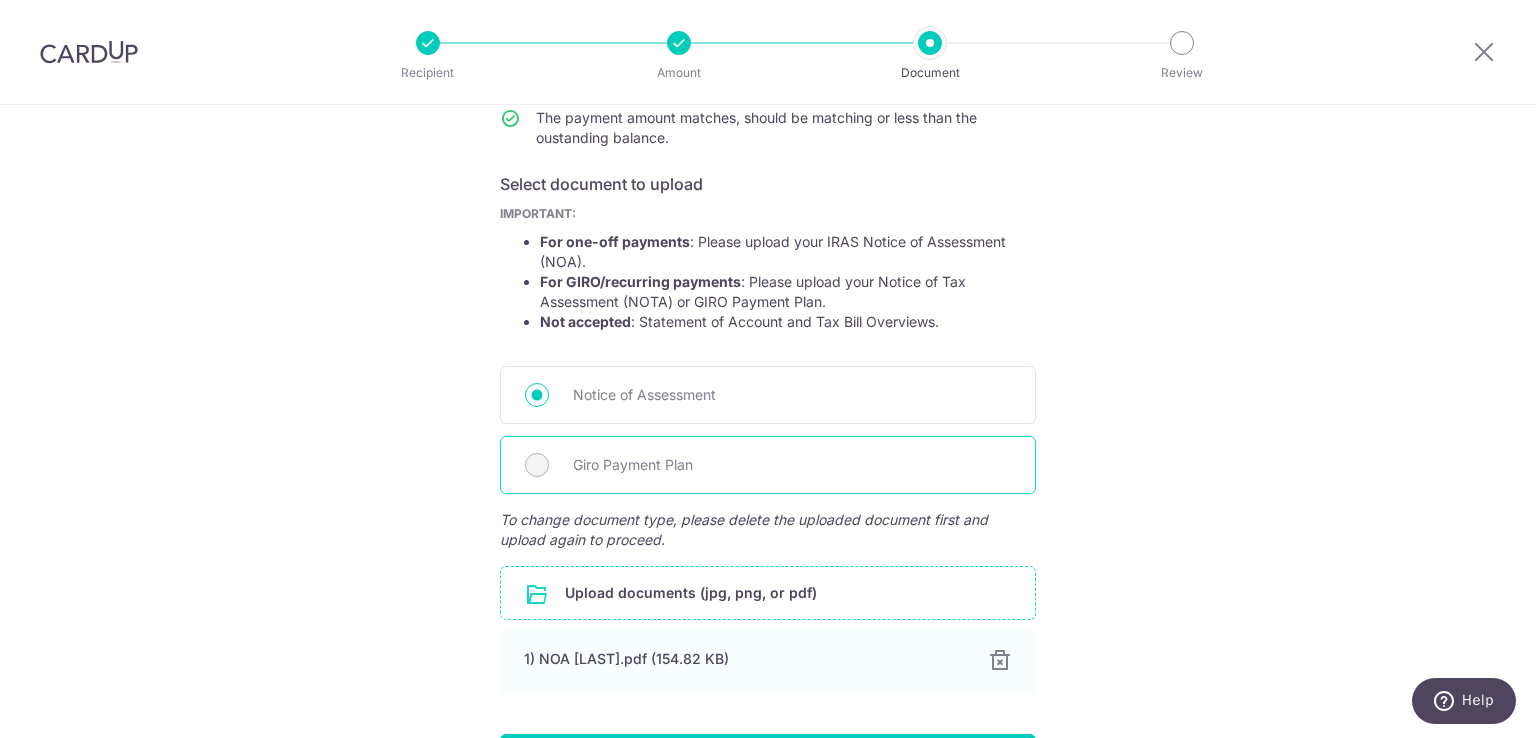 click on "Giro Payment Plan" at bounding box center [792, 465] 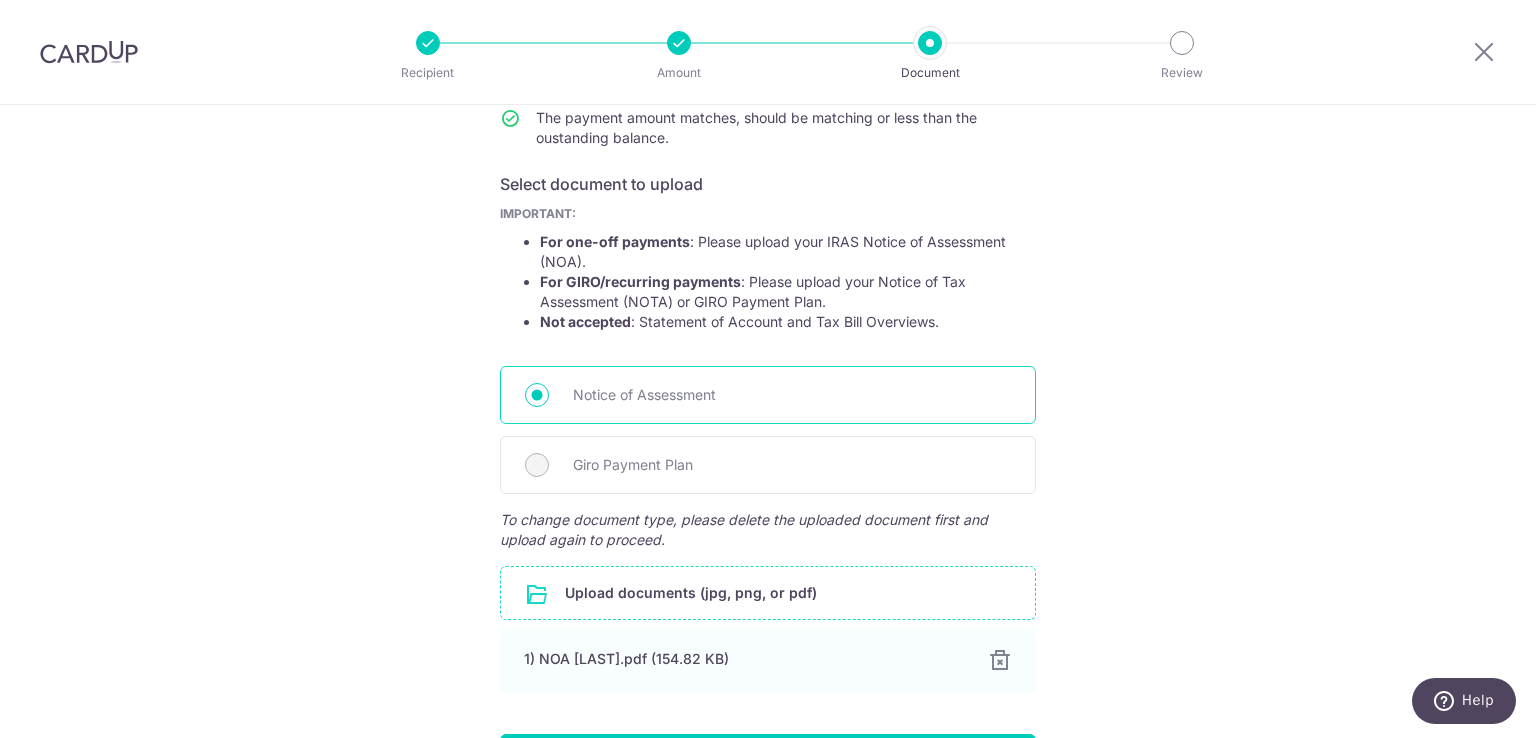 click on "Notice of Assessment" at bounding box center (768, 395) 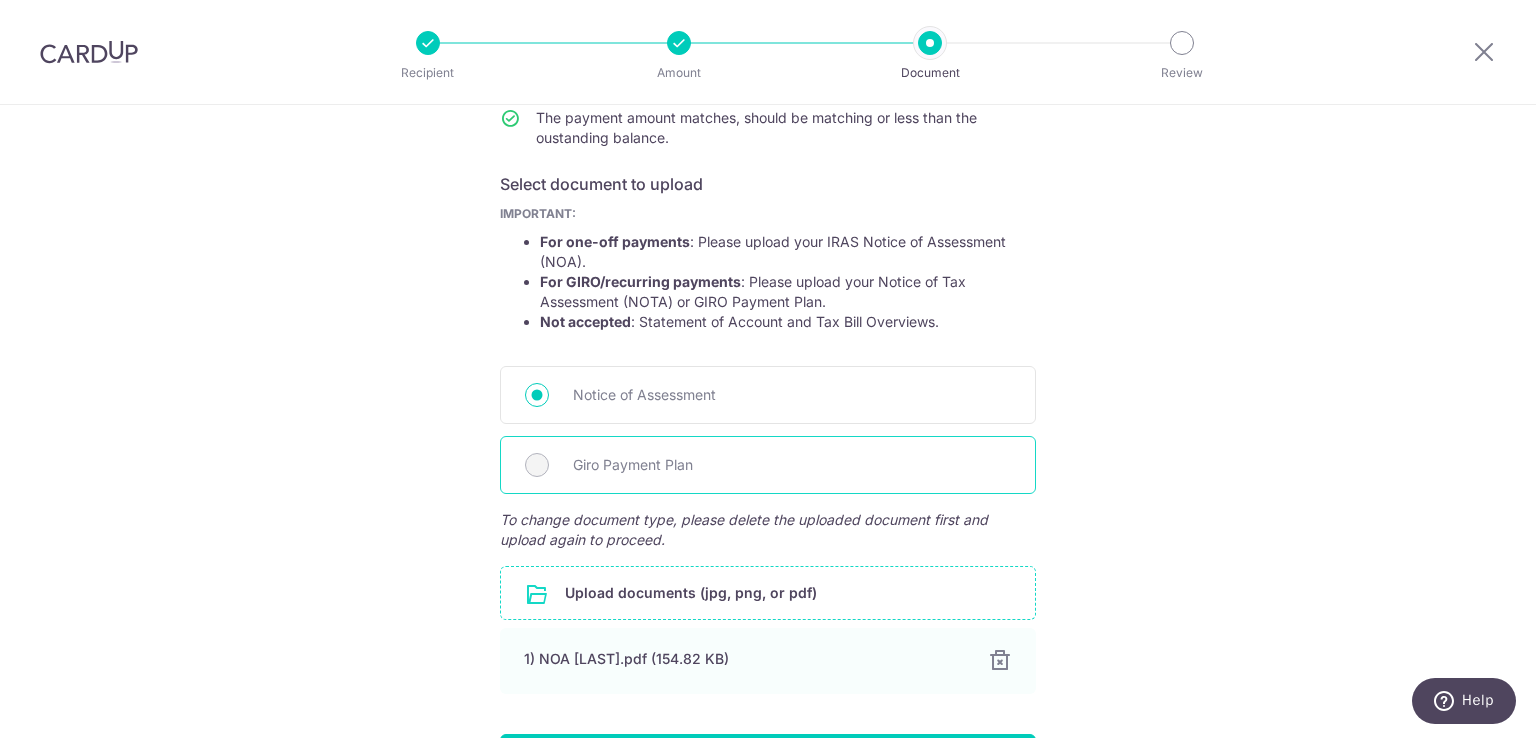 click on "Giro Payment Plan" at bounding box center [792, 465] 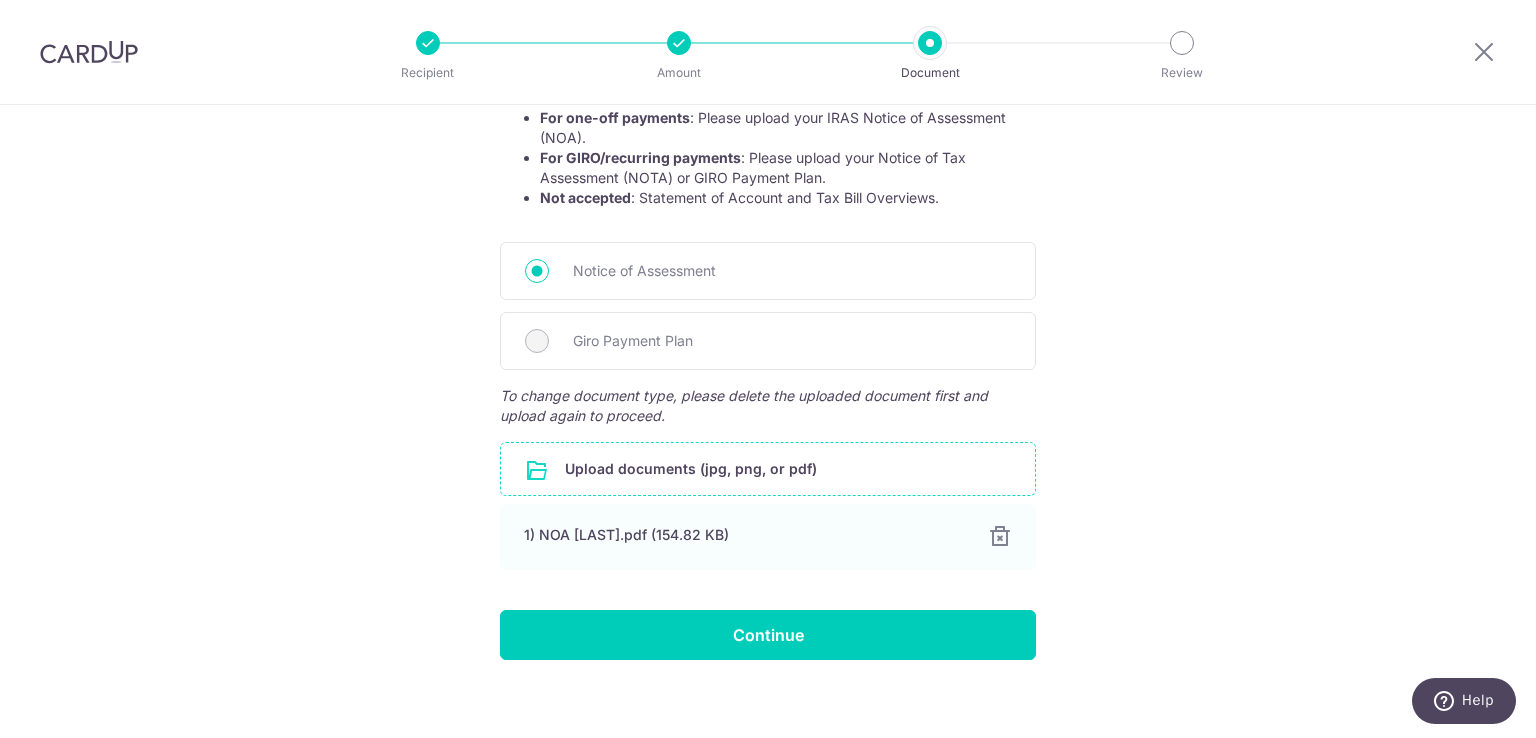 scroll, scrollTop: 420, scrollLeft: 0, axis: vertical 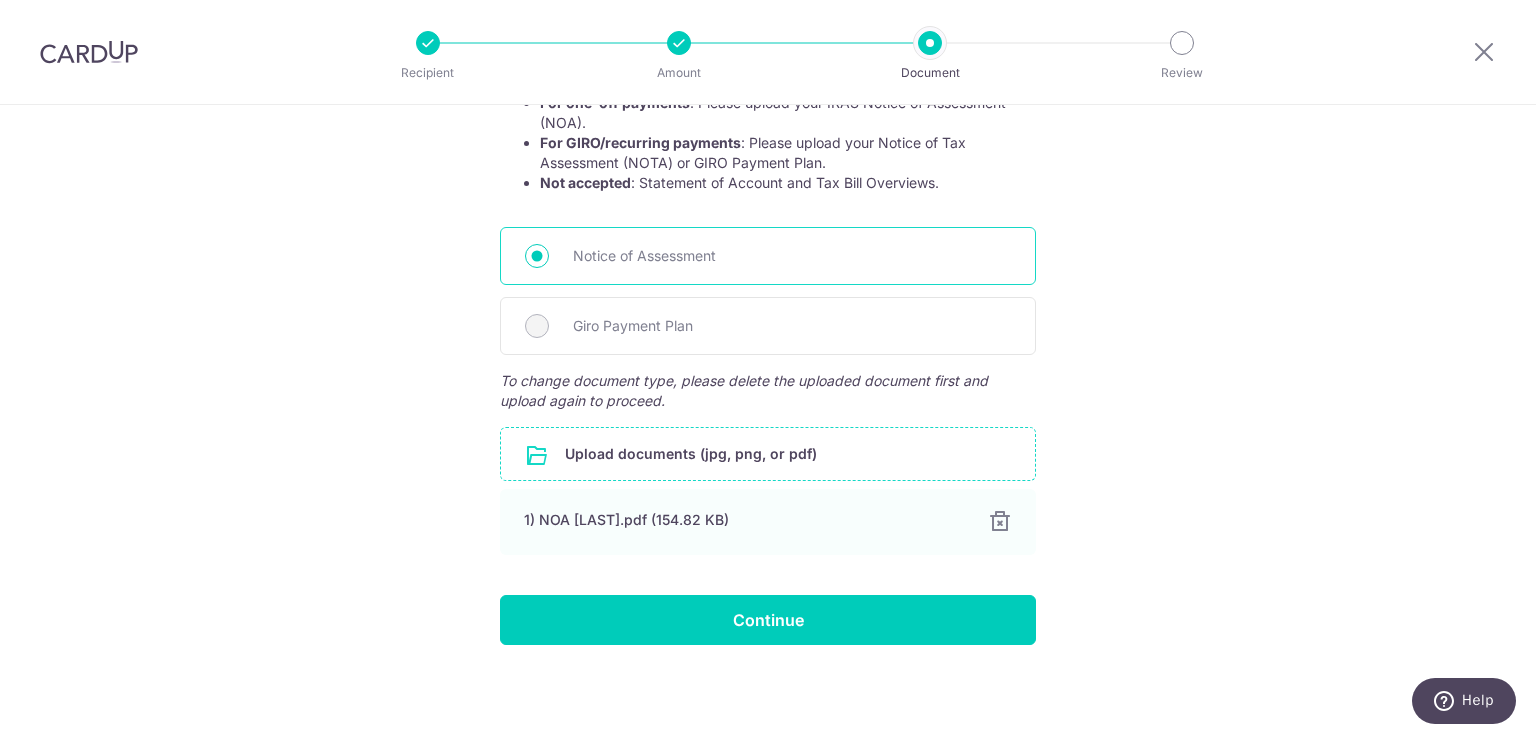 click on "Notice of Assessment" at bounding box center (792, 256) 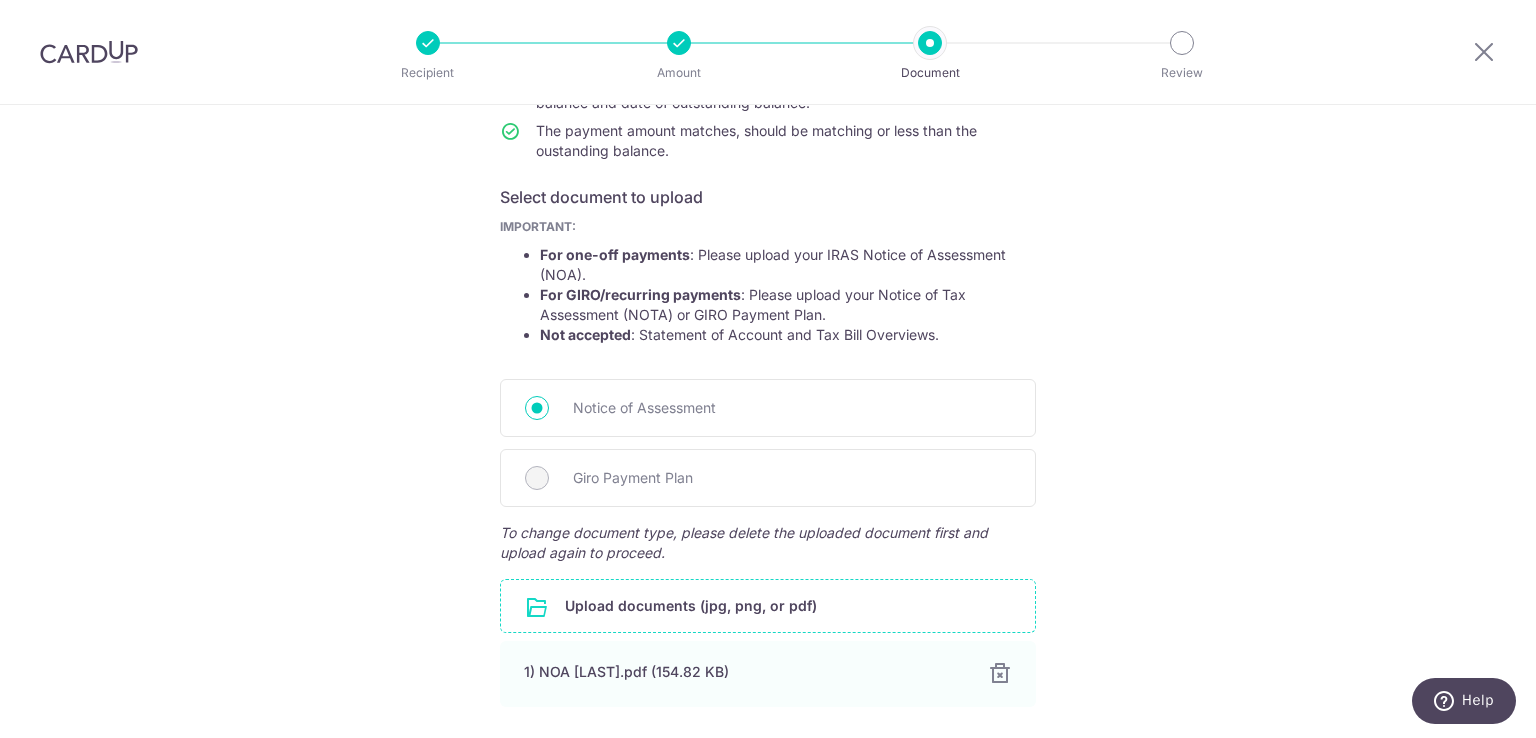 scroll, scrollTop: 320, scrollLeft: 0, axis: vertical 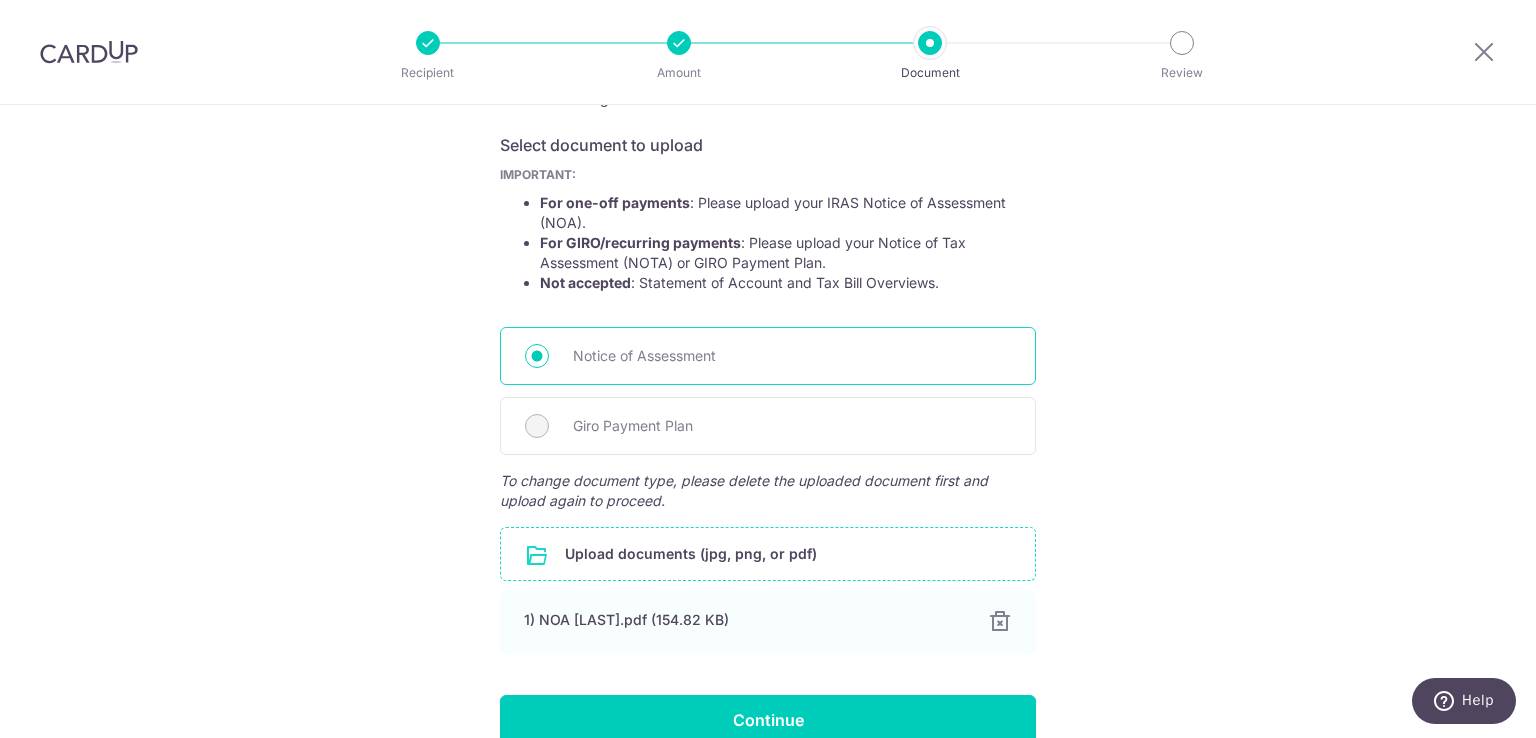 click on "Notice of Assessment" at bounding box center (537, 356) 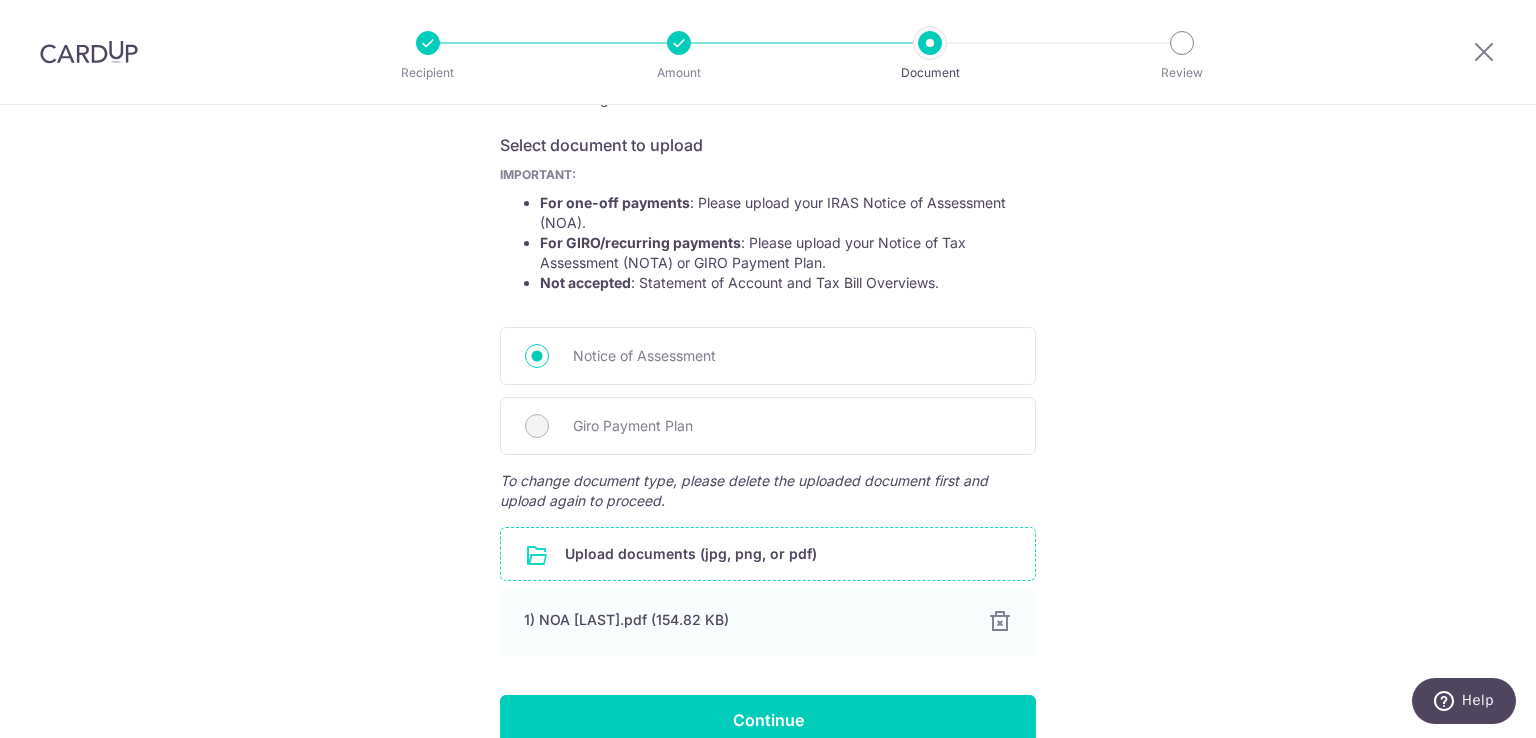 click at bounding box center [768, 554] 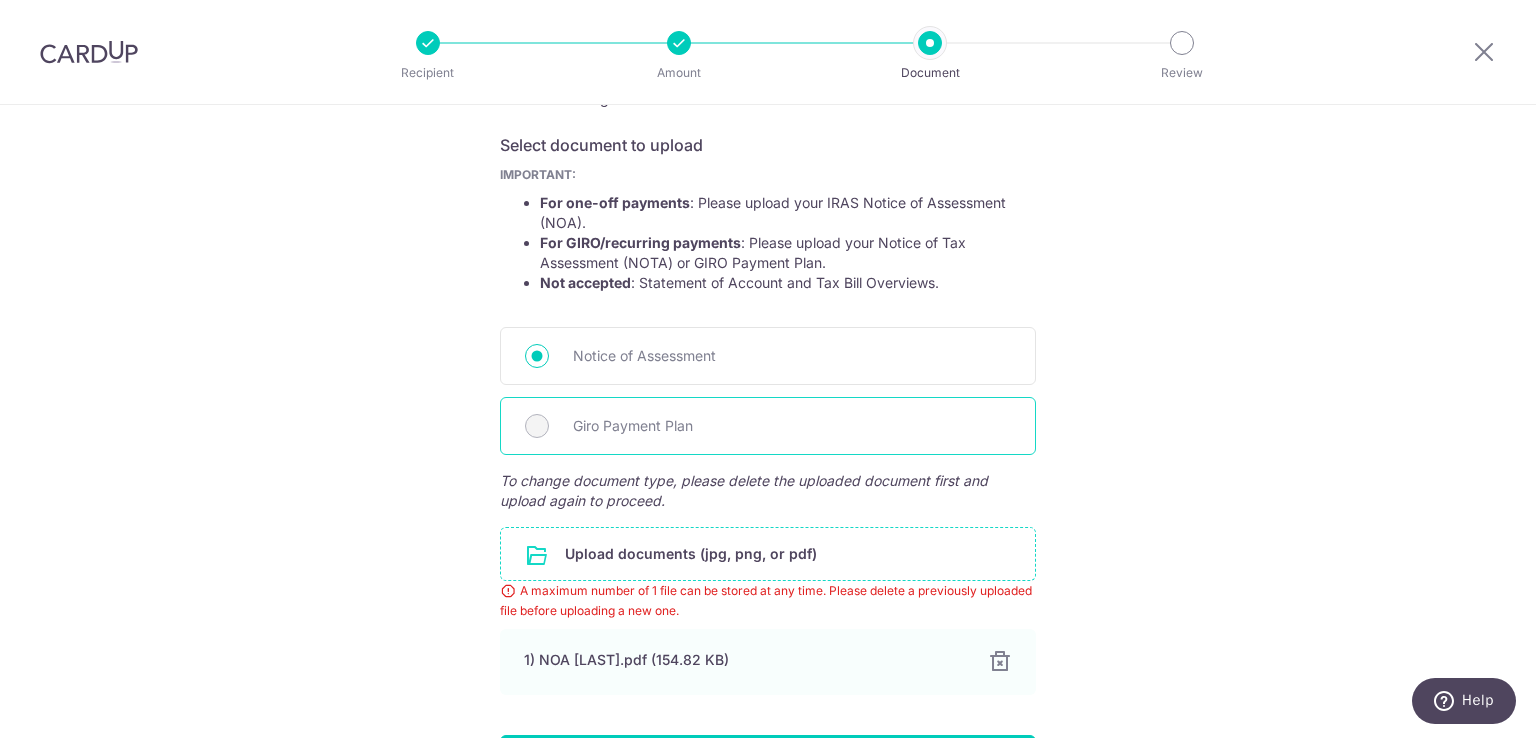 click on "Giro Payment Plan" at bounding box center [792, 426] 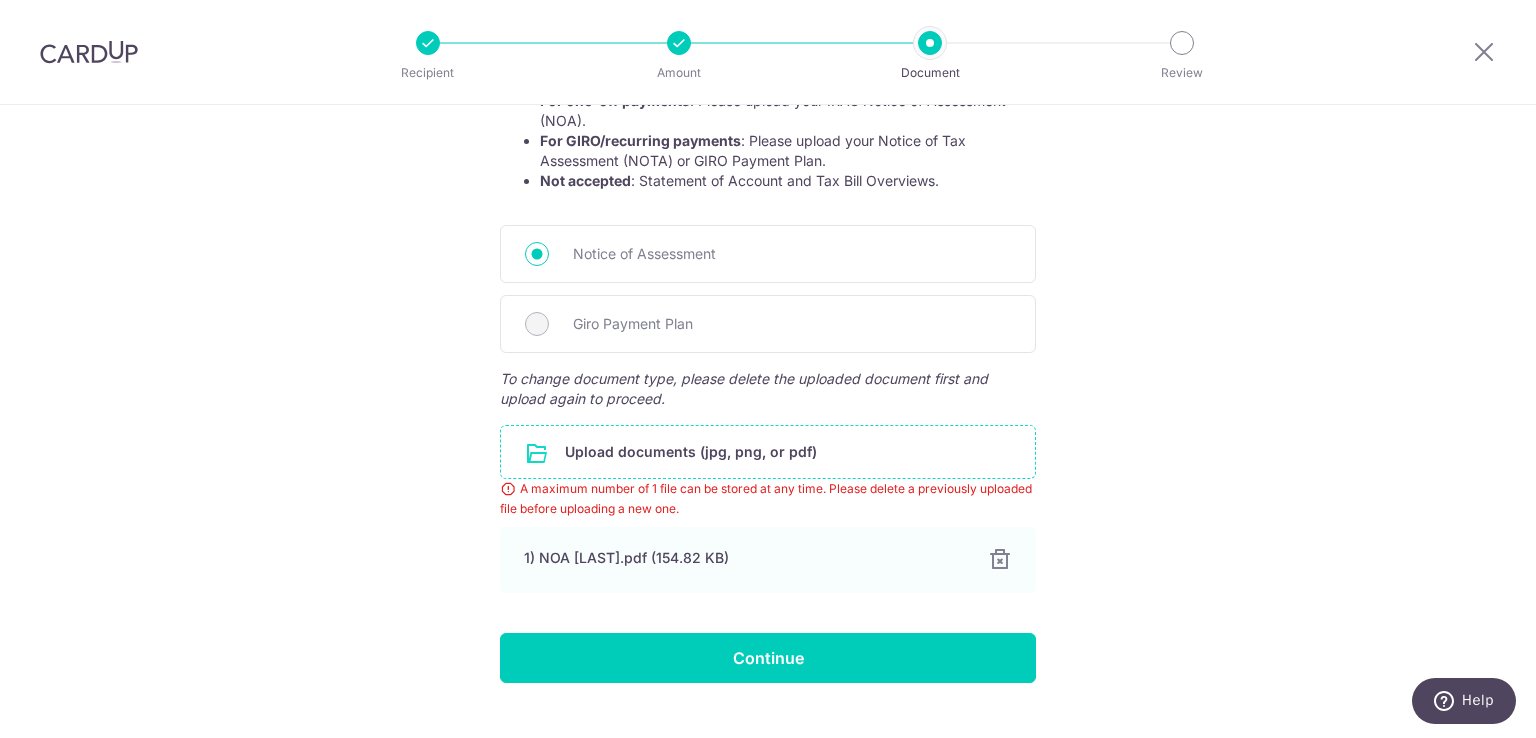 scroll, scrollTop: 460, scrollLeft: 0, axis: vertical 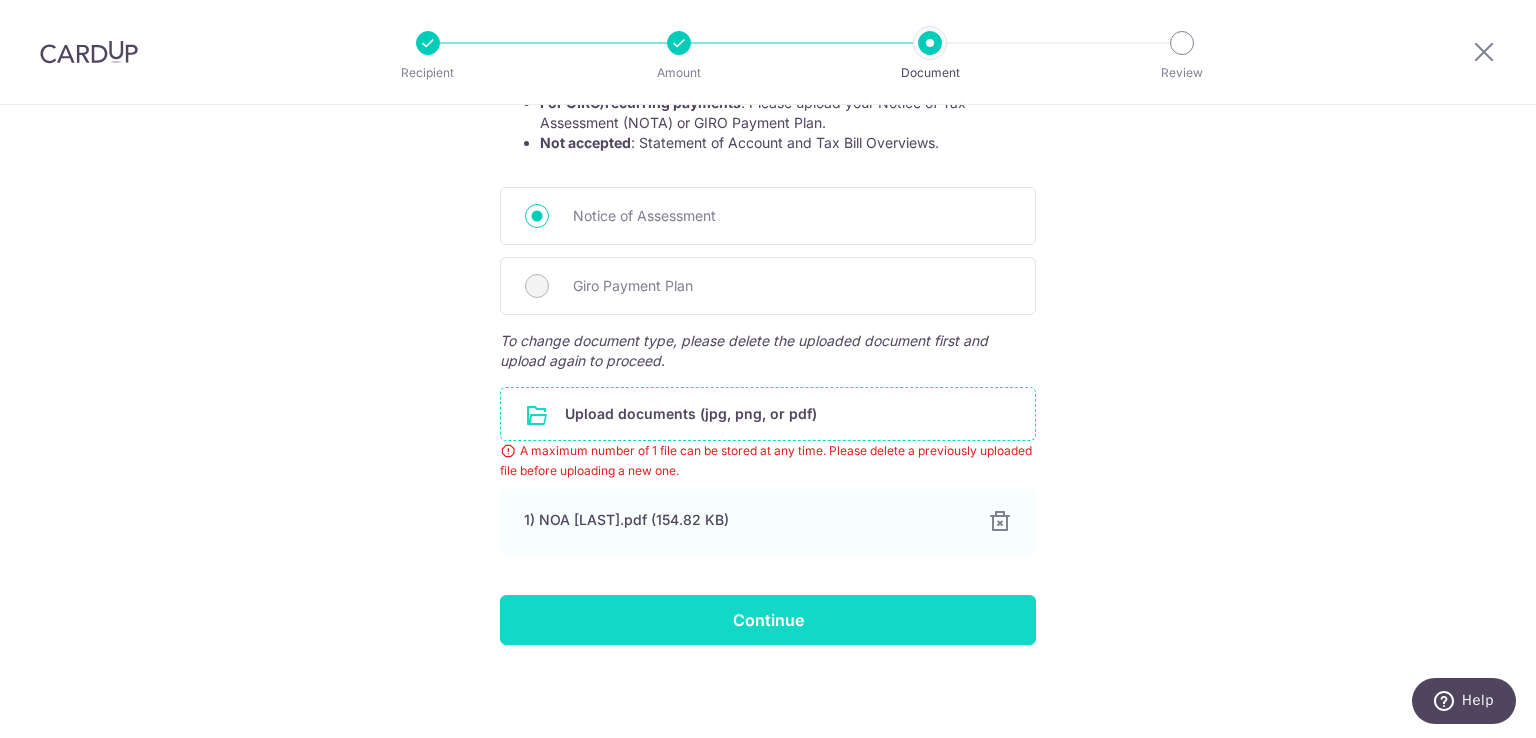 click on "Continue" at bounding box center (768, 620) 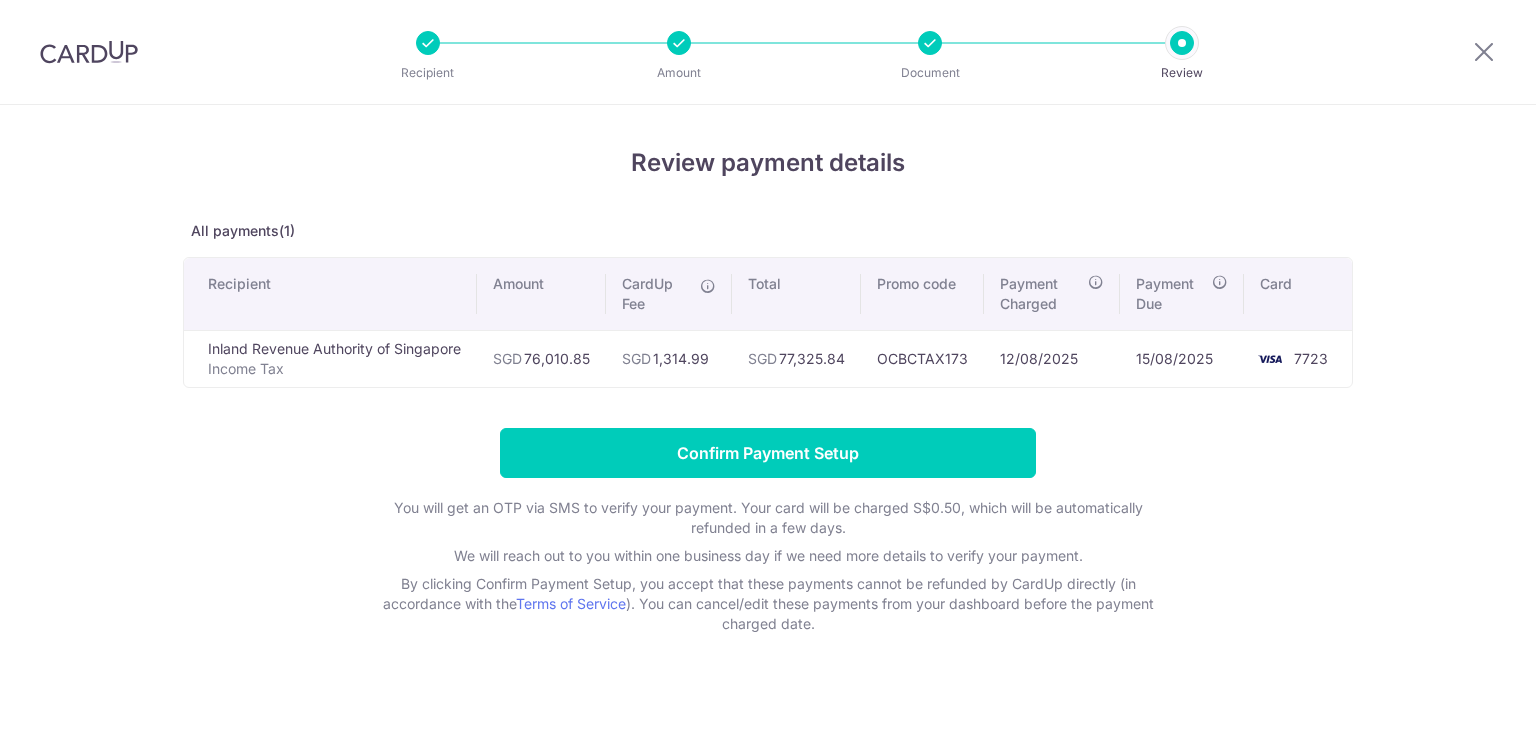 scroll, scrollTop: 0, scrollLeft: 0, axis: both 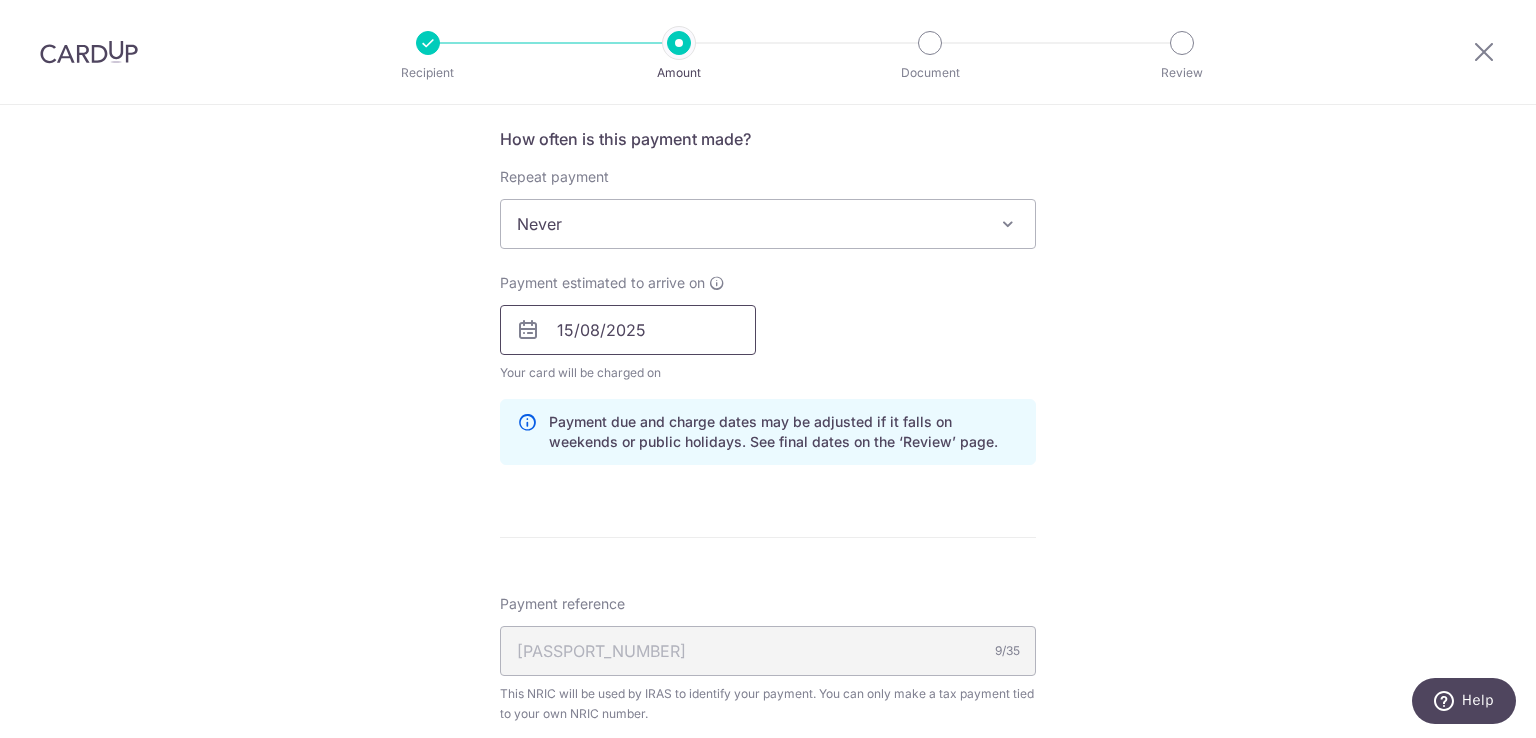 click on "15/08/2025" at bounding box center (628, 330) 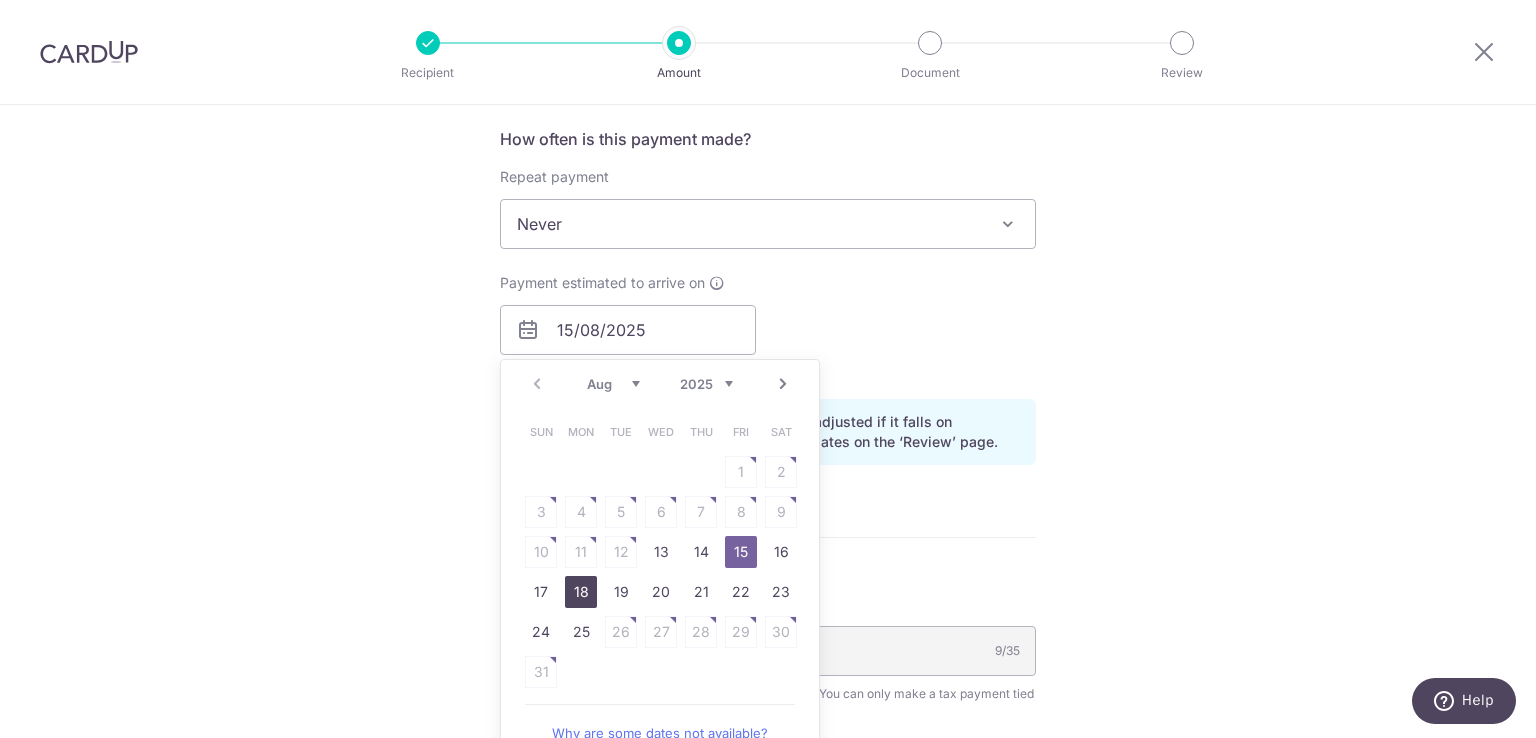 click on "18" at bounding box center (581, 592) 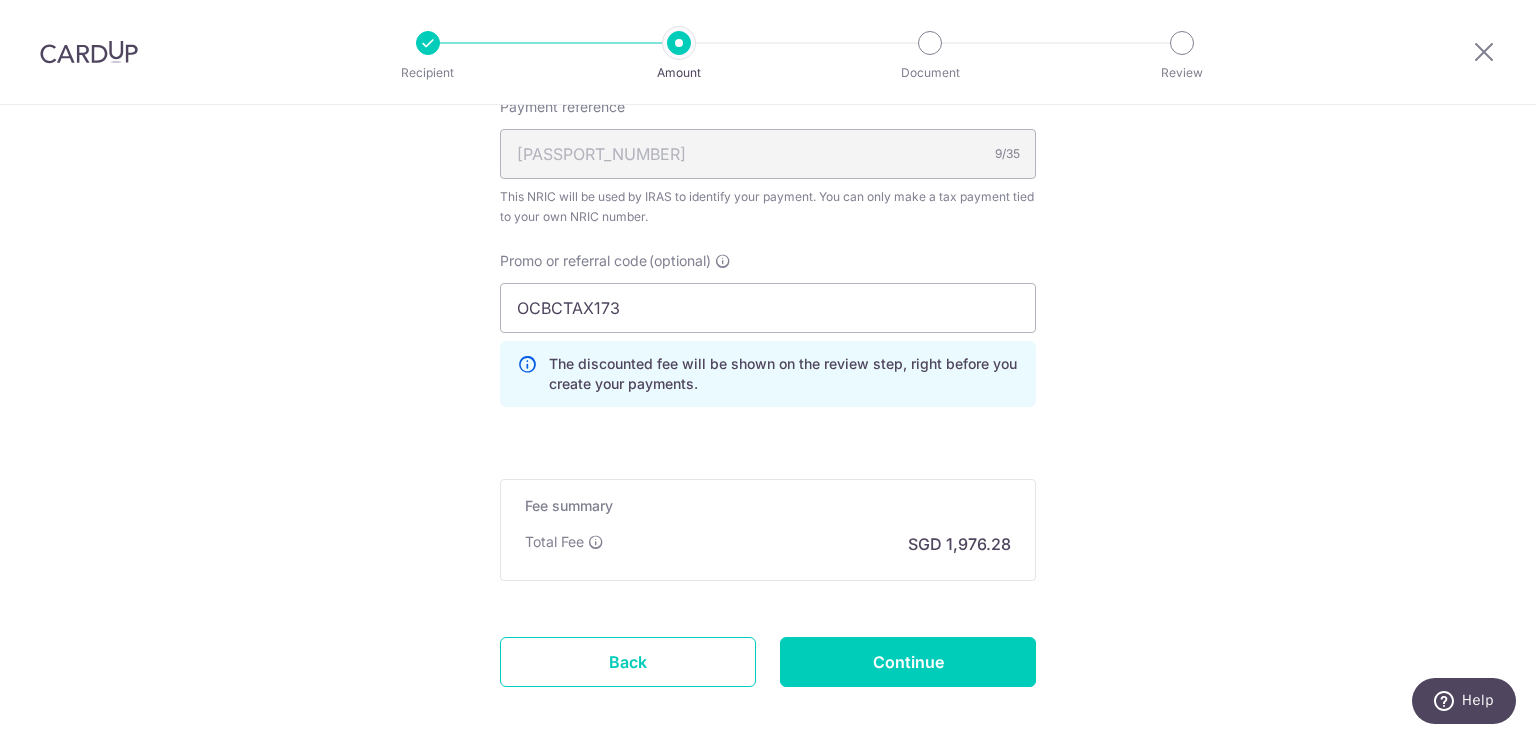 scroll, scrollTop: 1300, scrollLeft: 0, axis: vertical 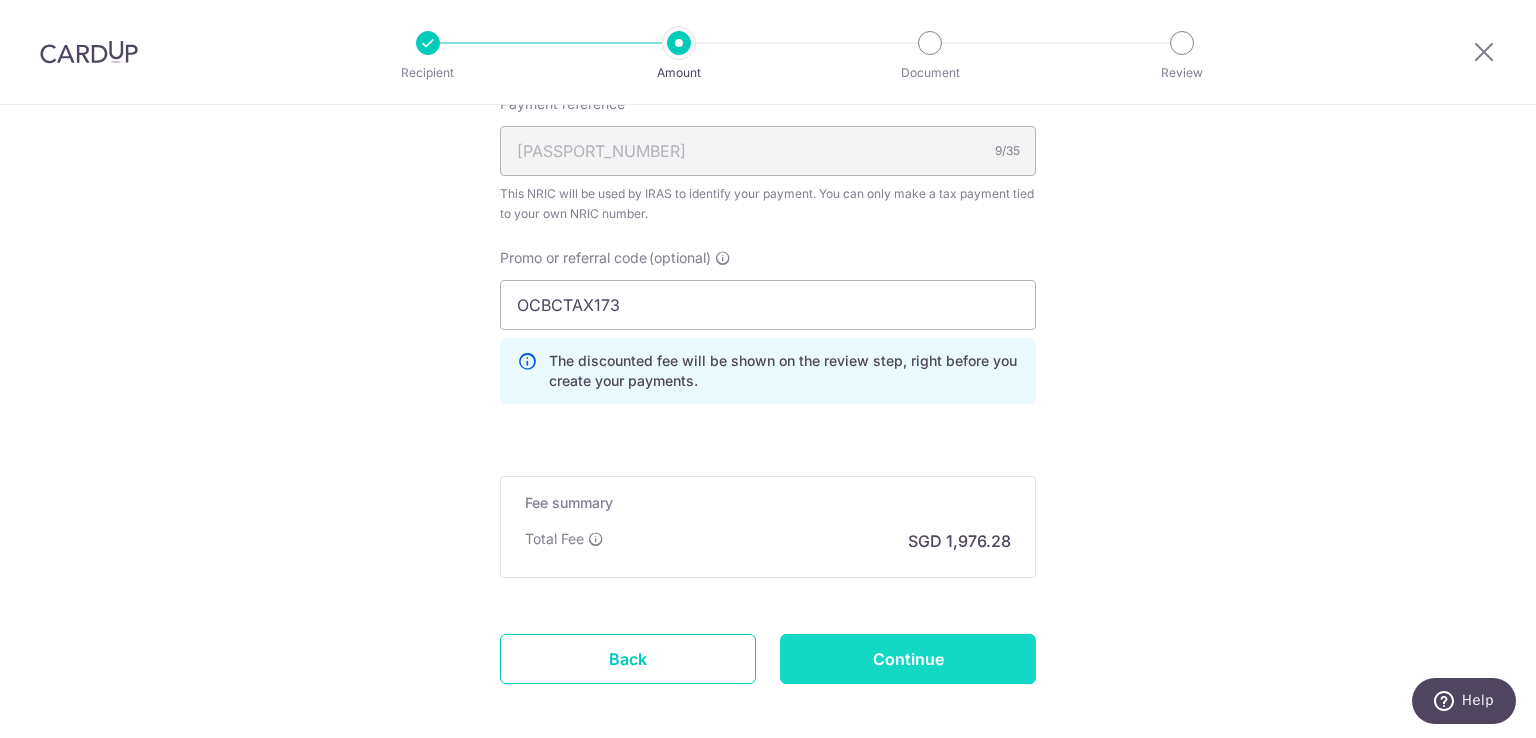 click on "Continue" at bounding box center (908, 659) 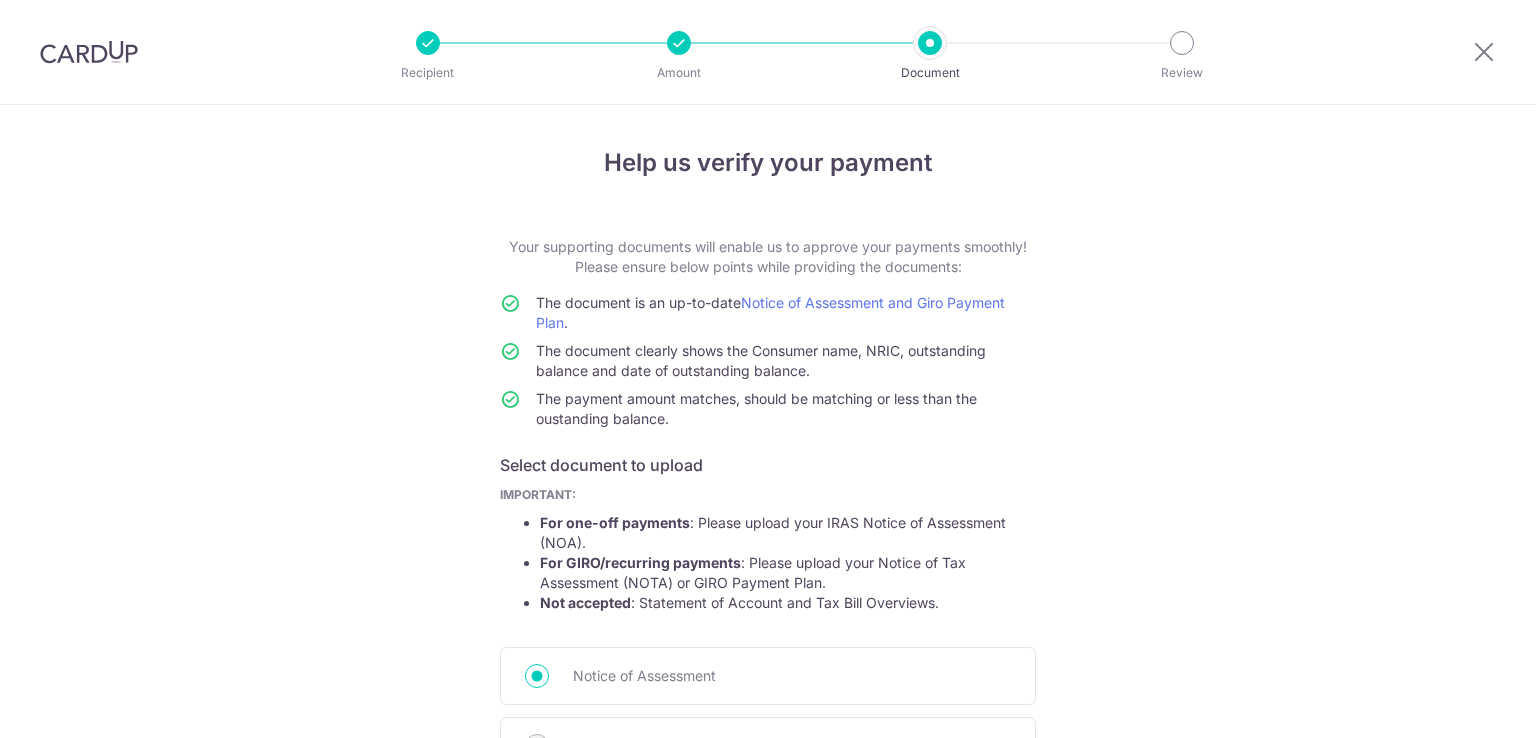 scroll, scrollTop: 0, scrollLeft: 0, axis: both 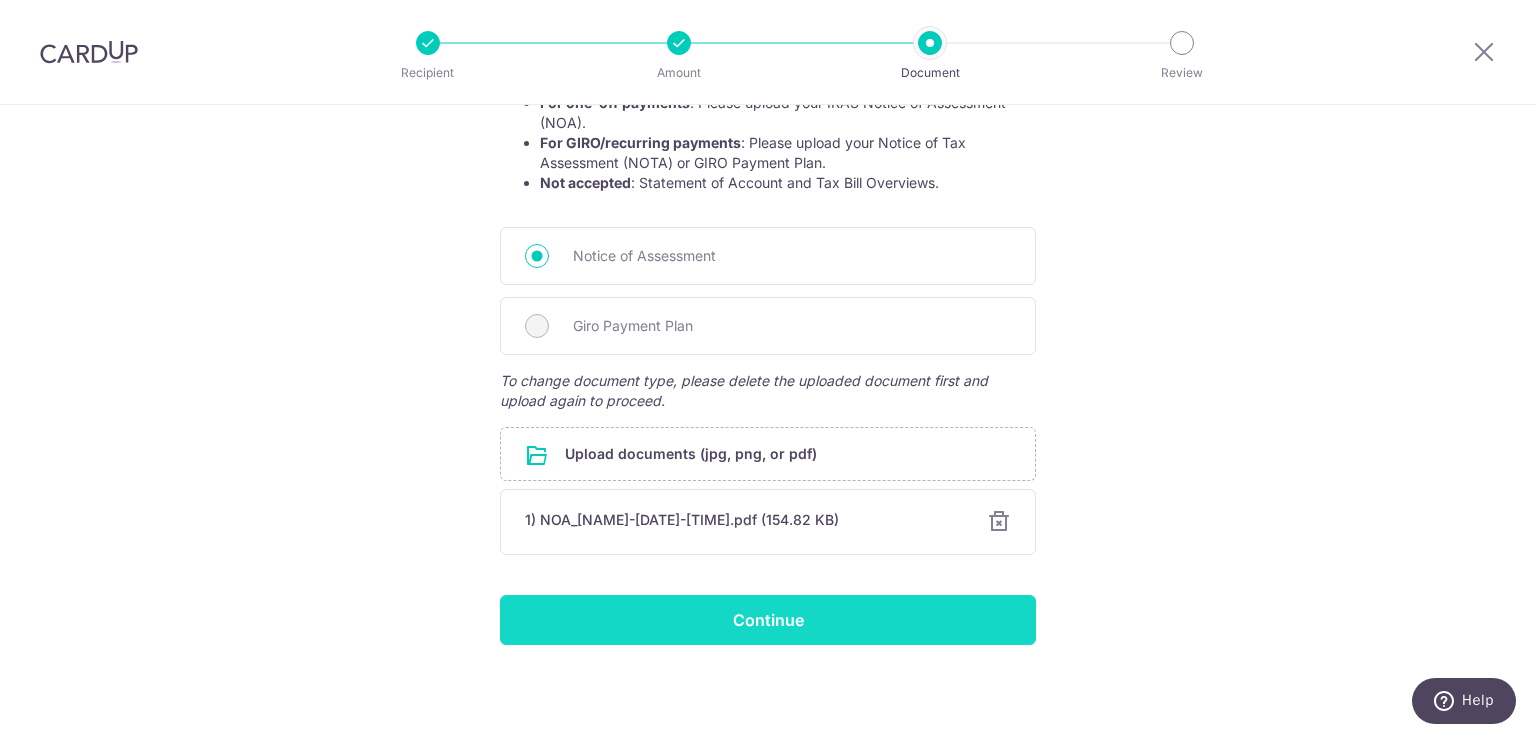 click on "Continue" at bounding box center [768, 620] 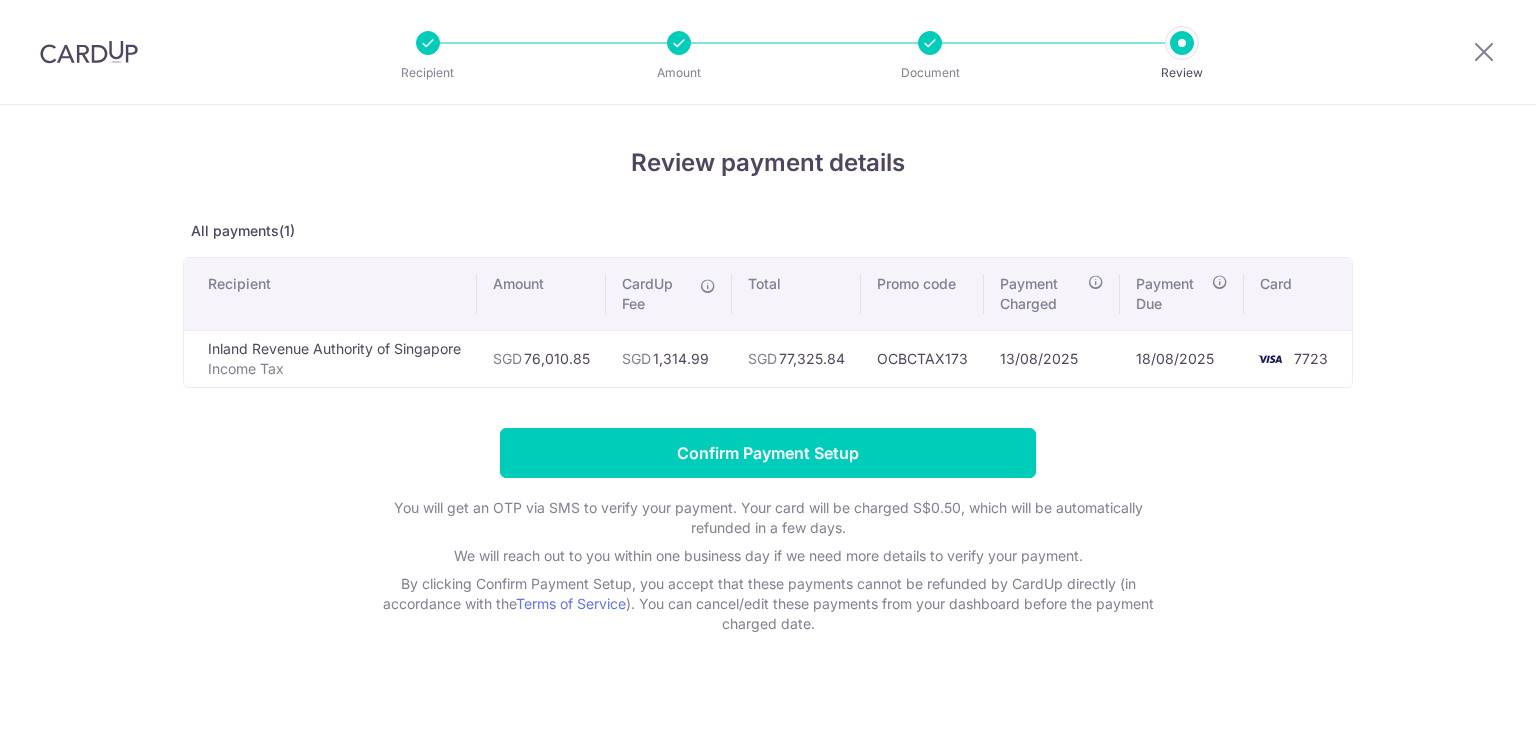 scroll, scrollTop: 0, scrollLeft: 0, axis: both 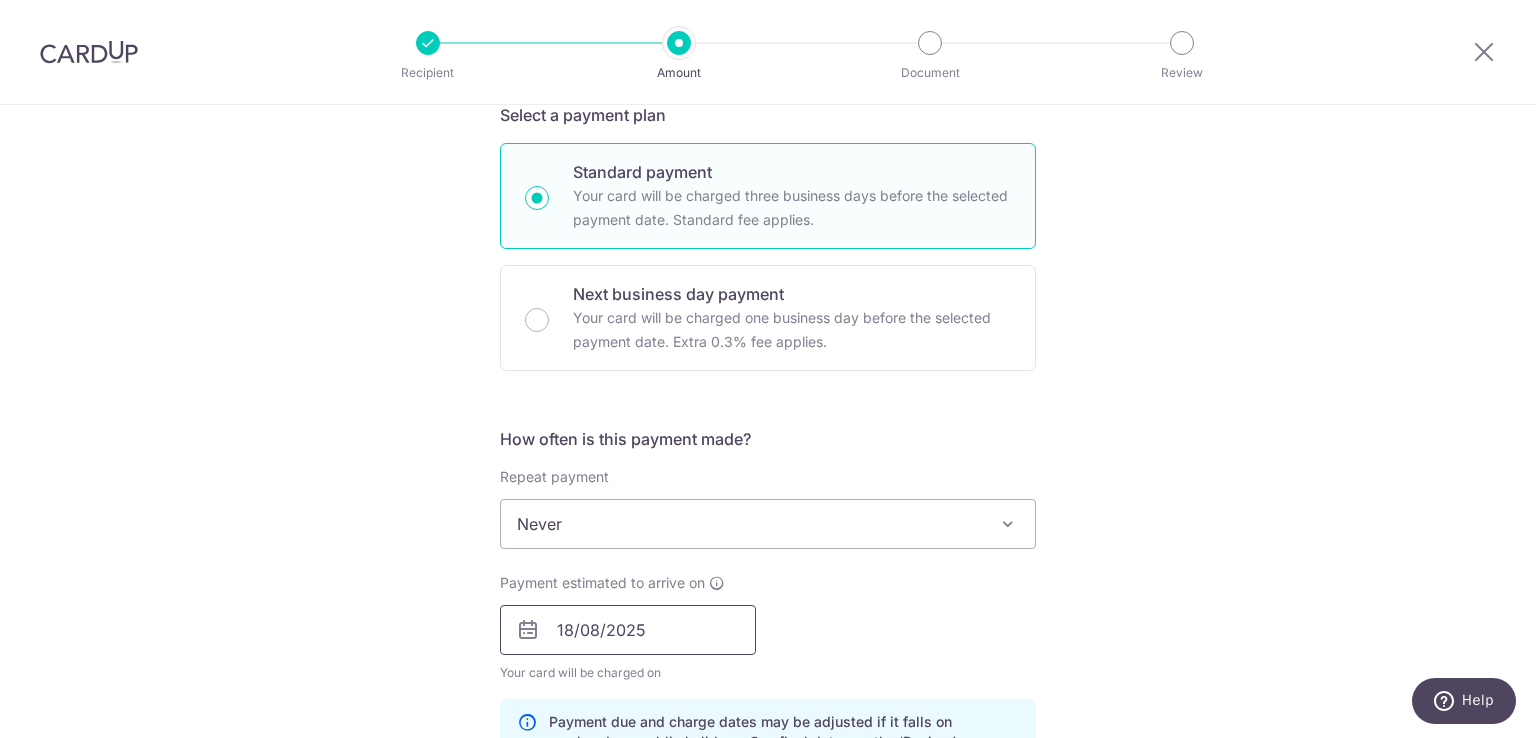 click on "18/08/2025" at bounding box center [628, 630] 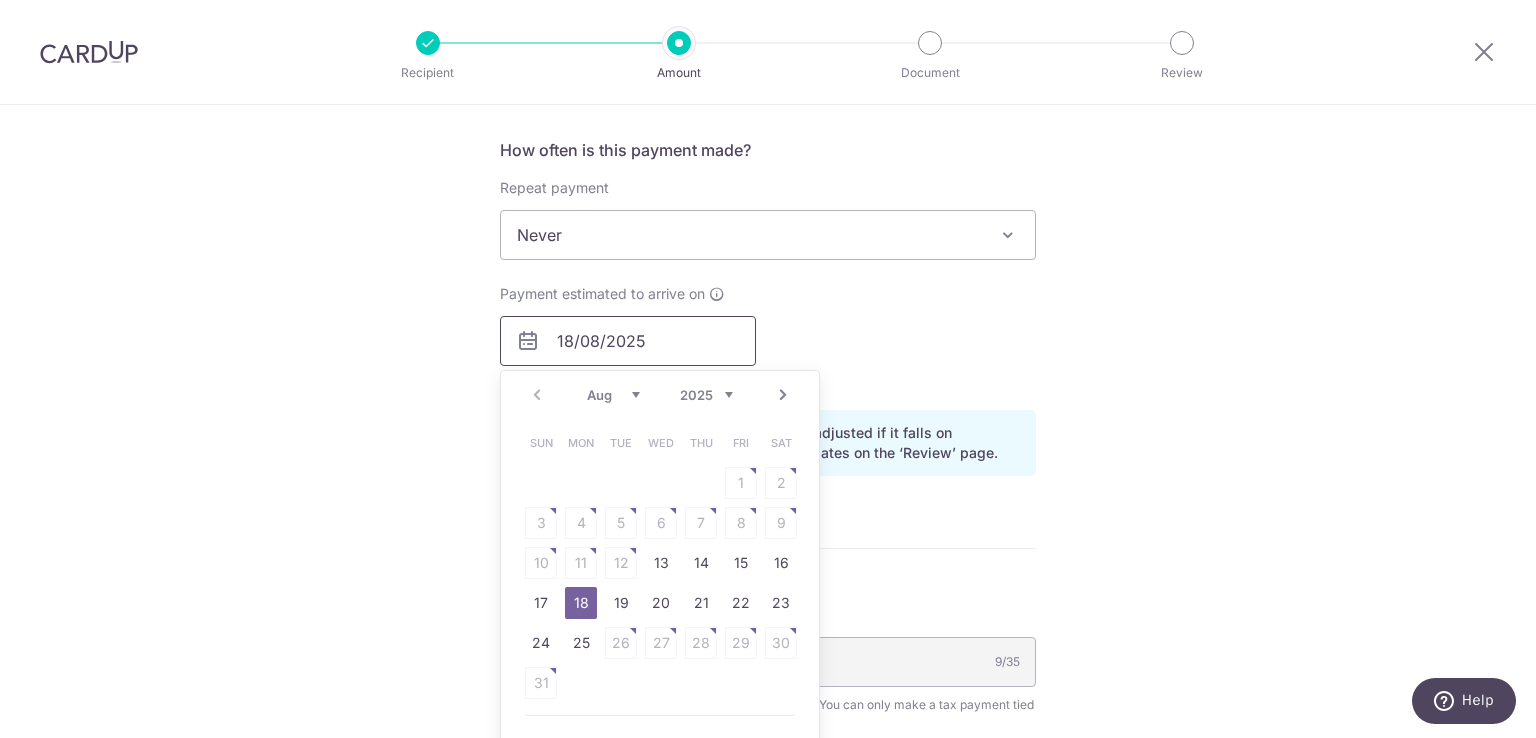 scroll, scrollTop: 800, scrollLeft: 0, axis: vertical 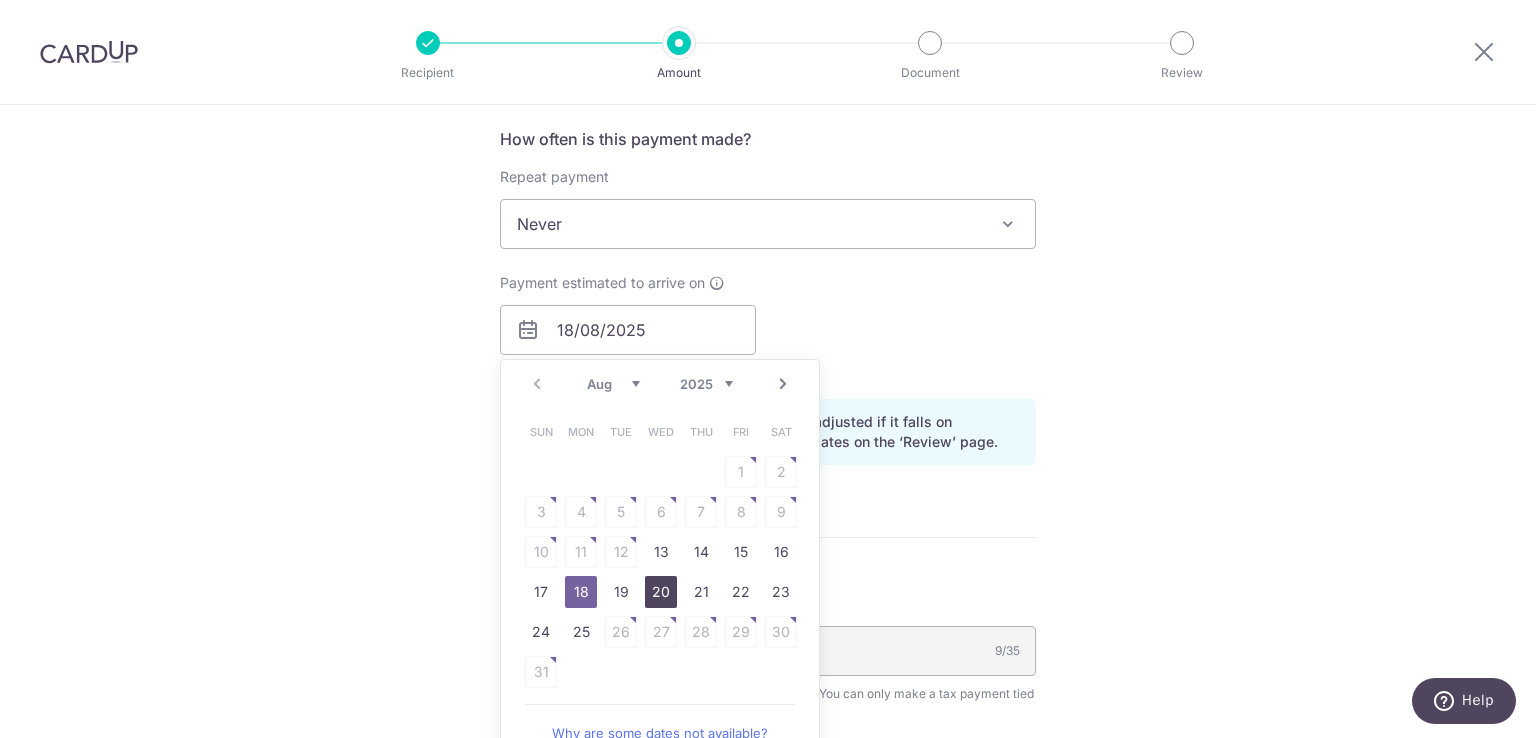 click on "20" at bounding box center [661, 592] 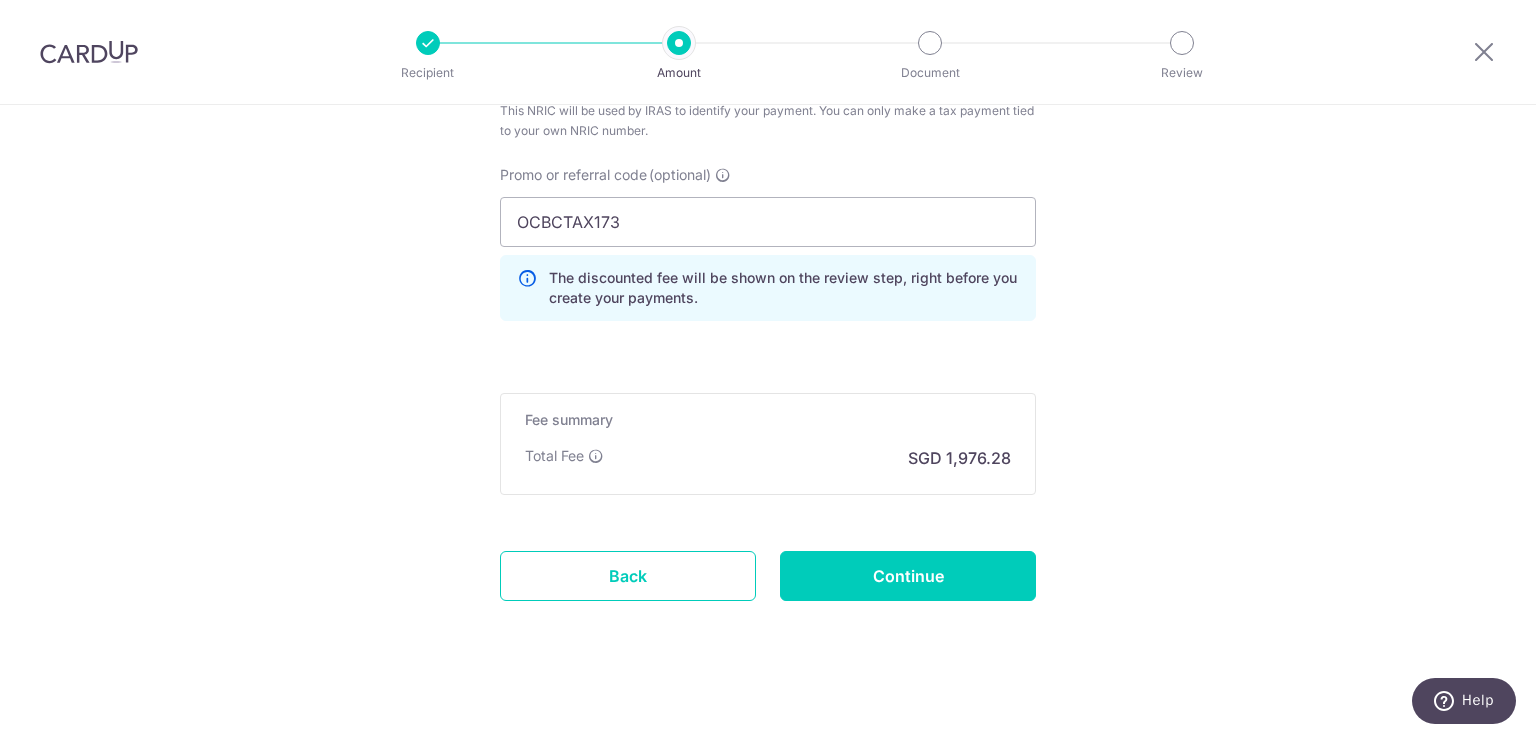scroll, scrollTop: 1393, scrollLeft: 0, axis: vertical 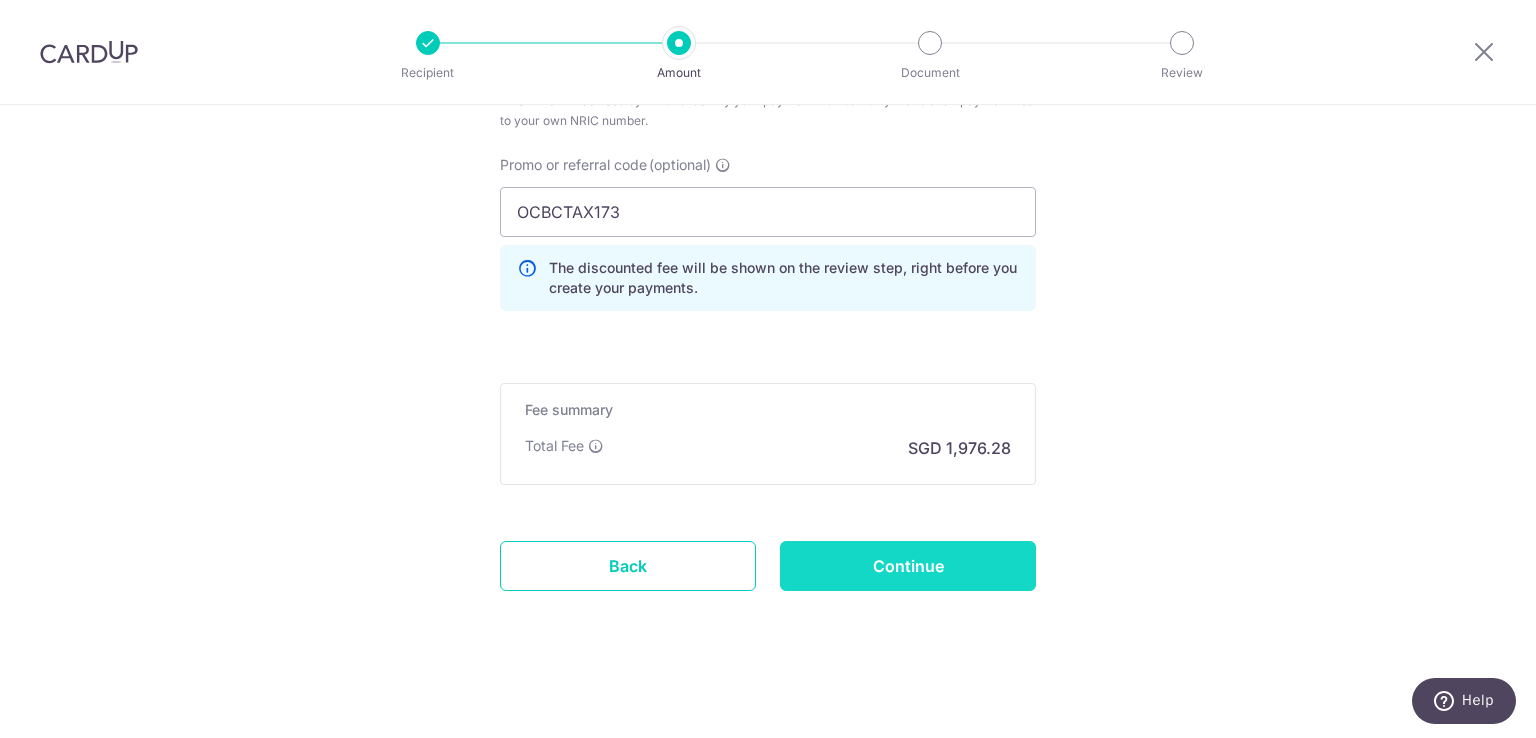 click on "Continue" at bounding box center (908, 566) 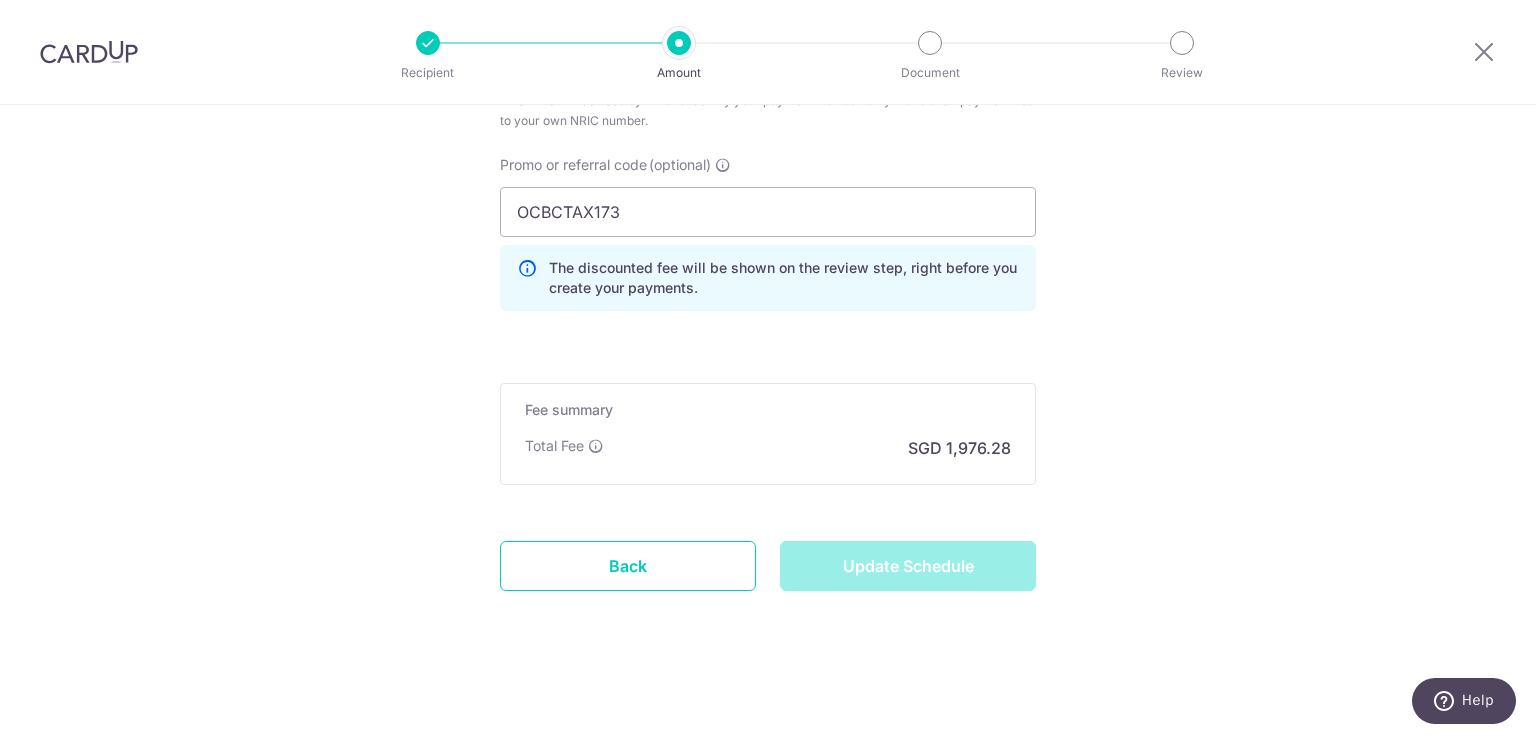 type on "Update Schedule" 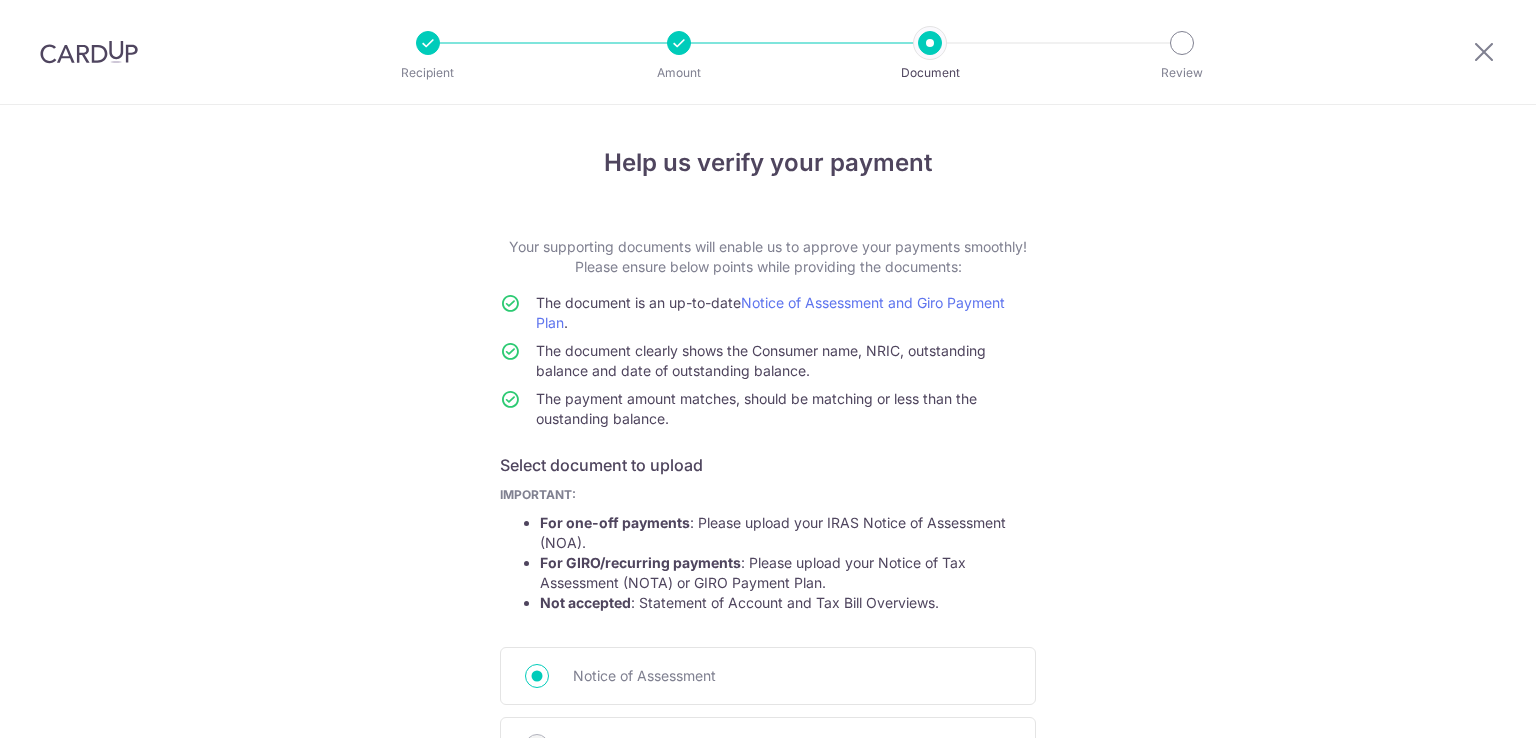 scroll, scrollTop: 0, scrollLeft: 0, axis: both 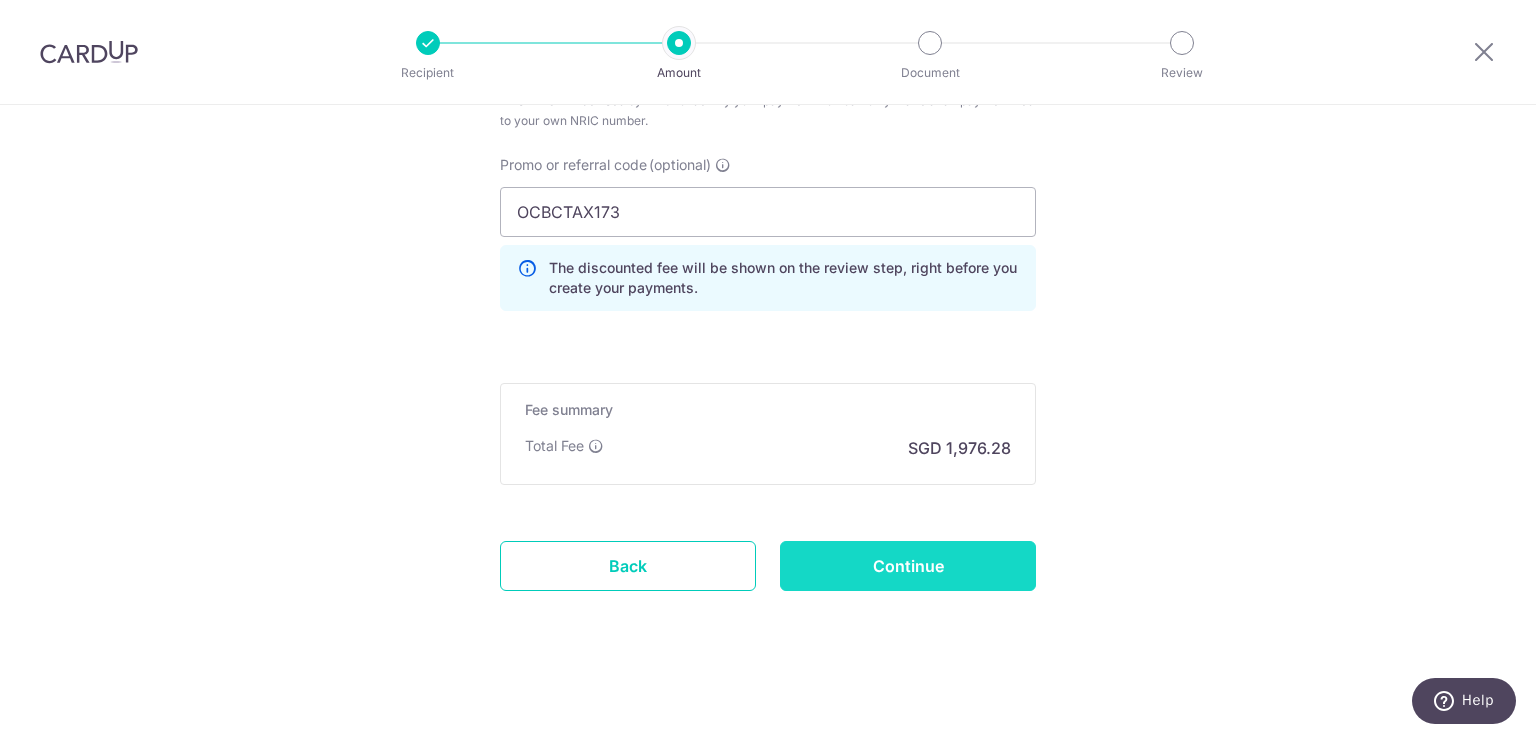 click on "Continue" at bounding box center [908, 566] 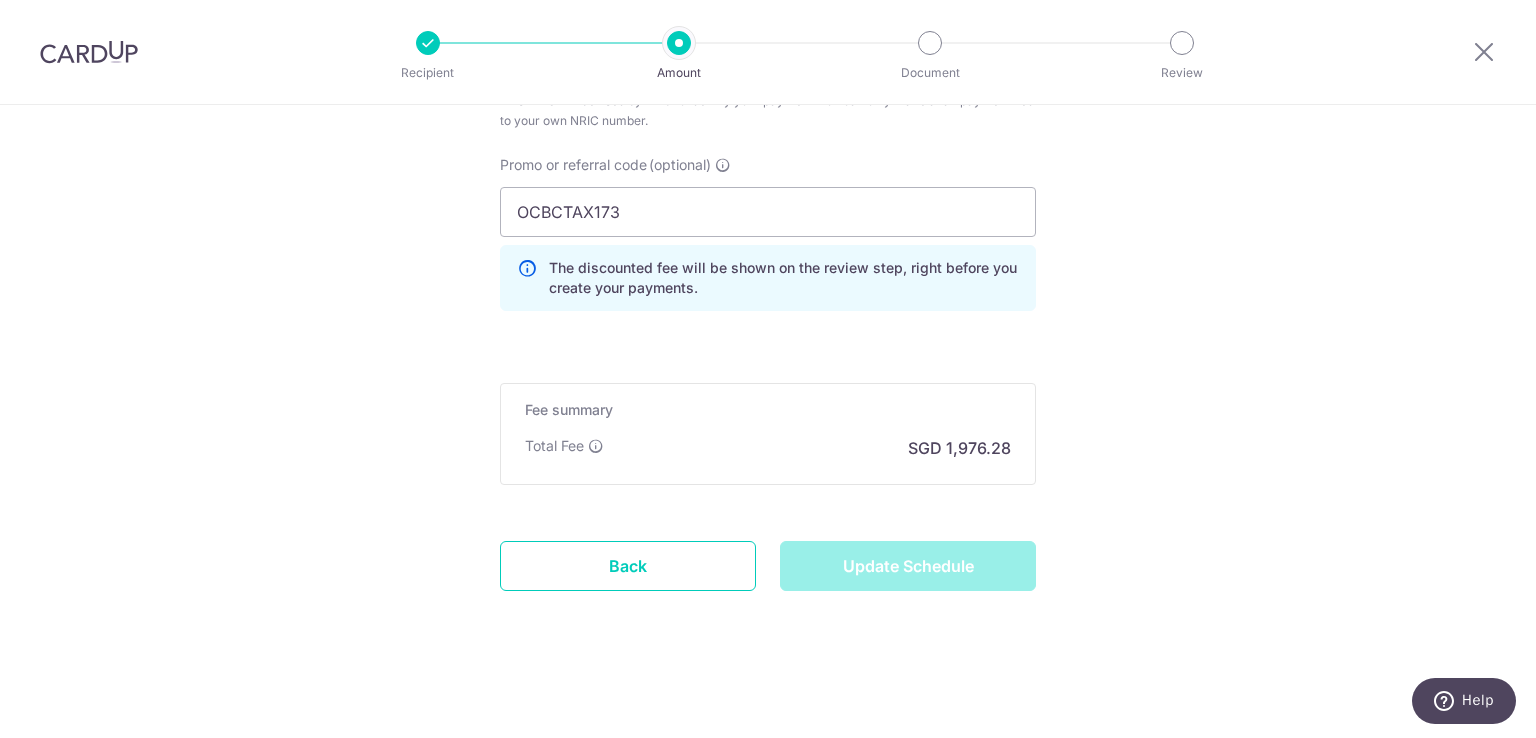 type on "Update Schedule" 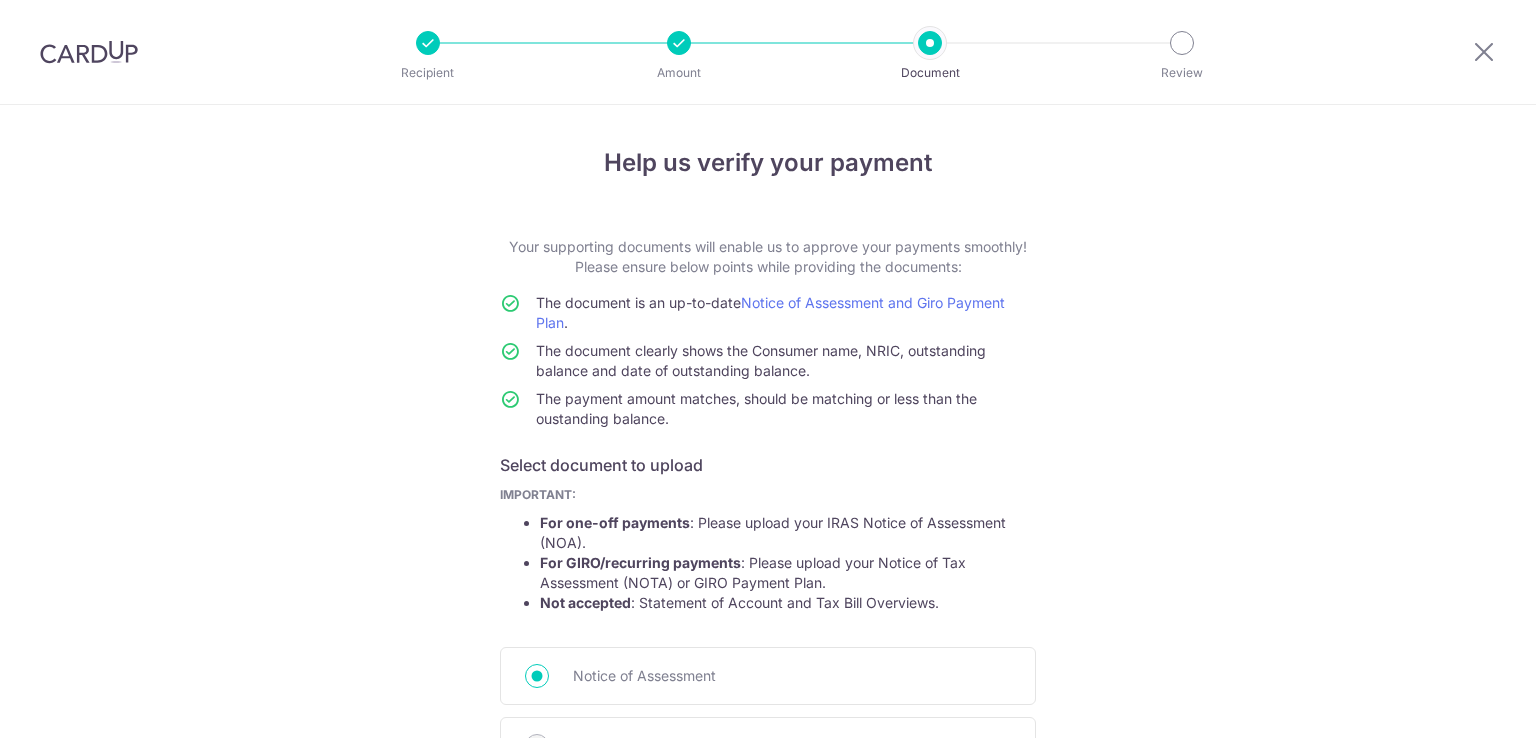 scroll, scrollTop: 0, scrollLeft: 0, axis: both 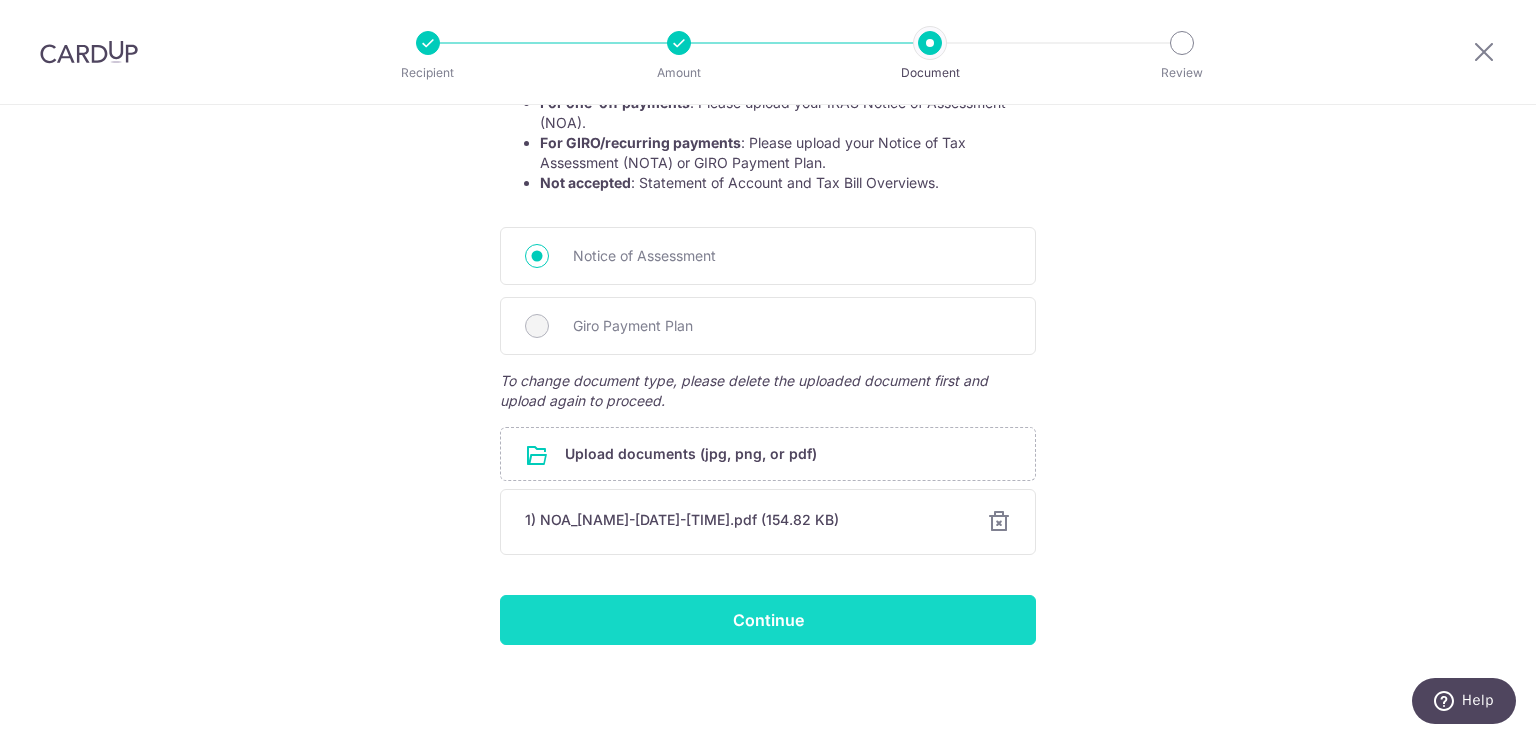 click on "Continue" at bounding box center [768, 620] 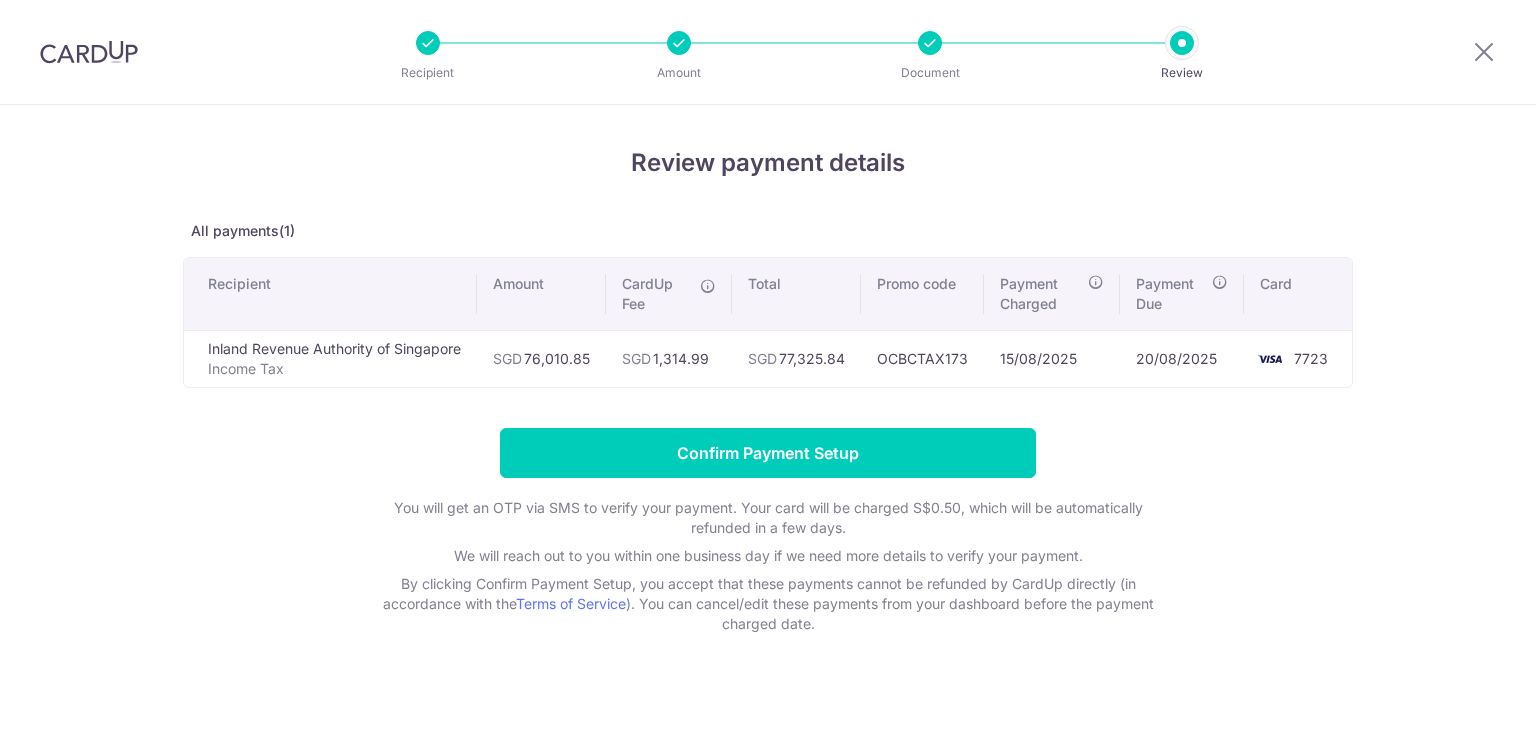 scroll, scrollTop: 0, scrollLeft: 0, axis: both 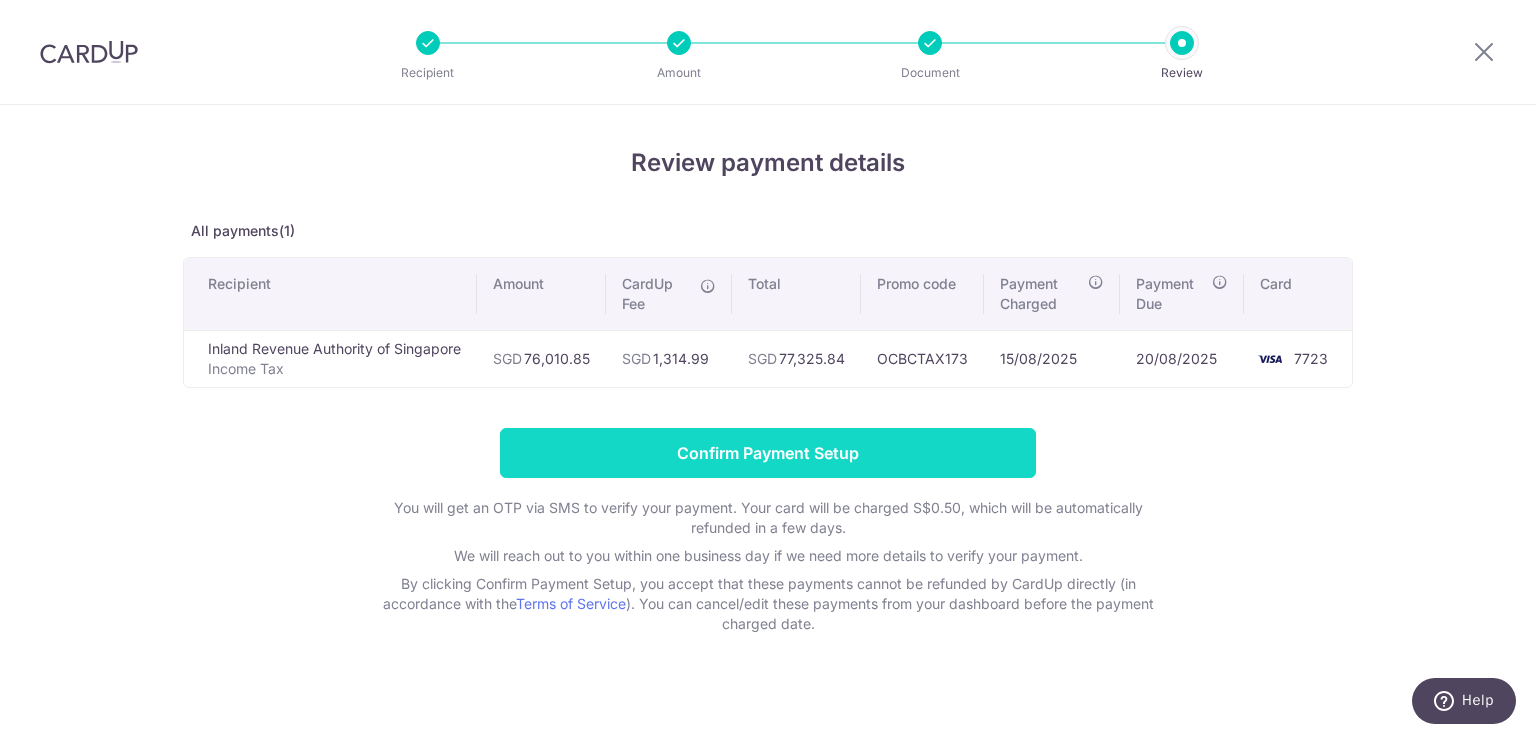 click on "Confirm Payment Setup" at bounding box center (768, 453) 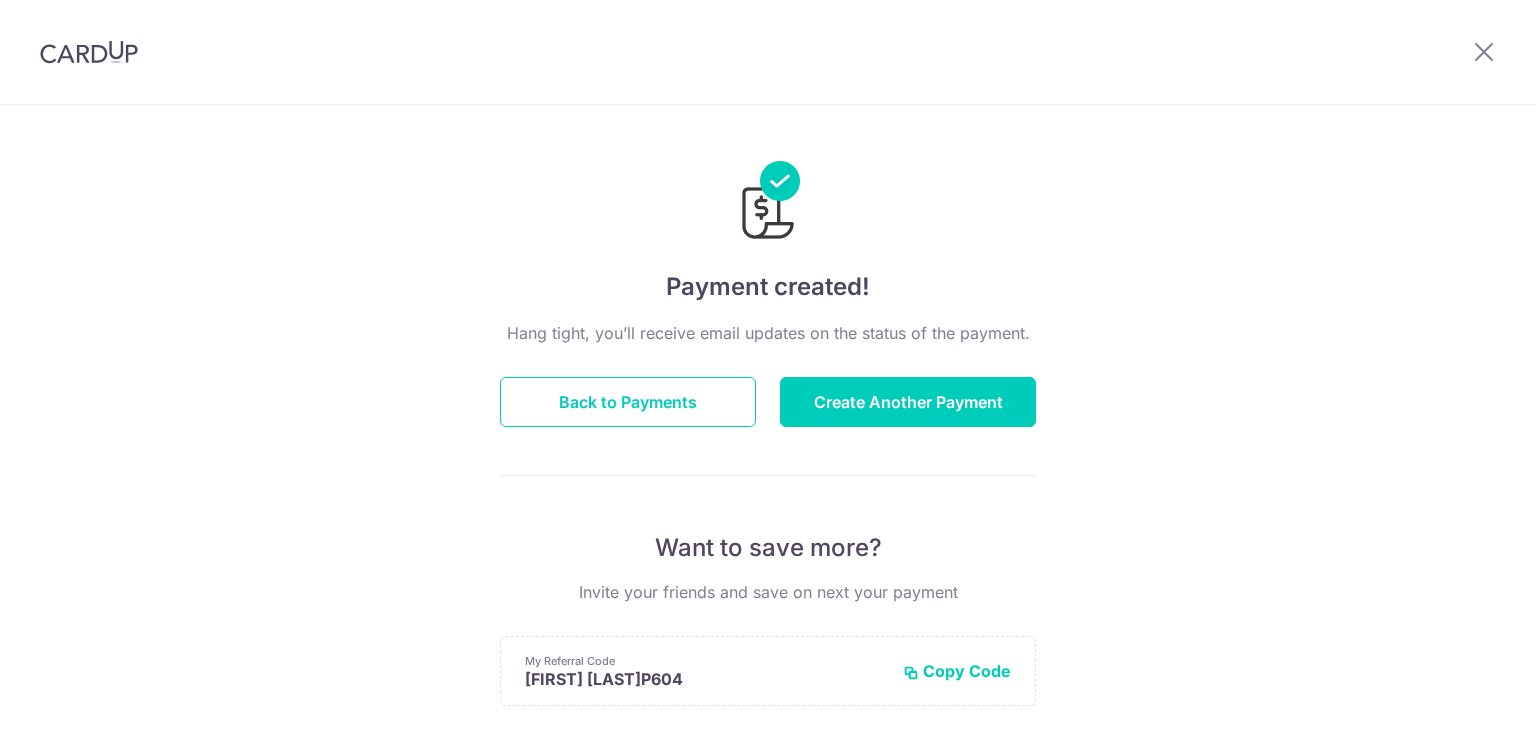 scroll, scrollTop: 0, scrollLeft: 0, axis: both 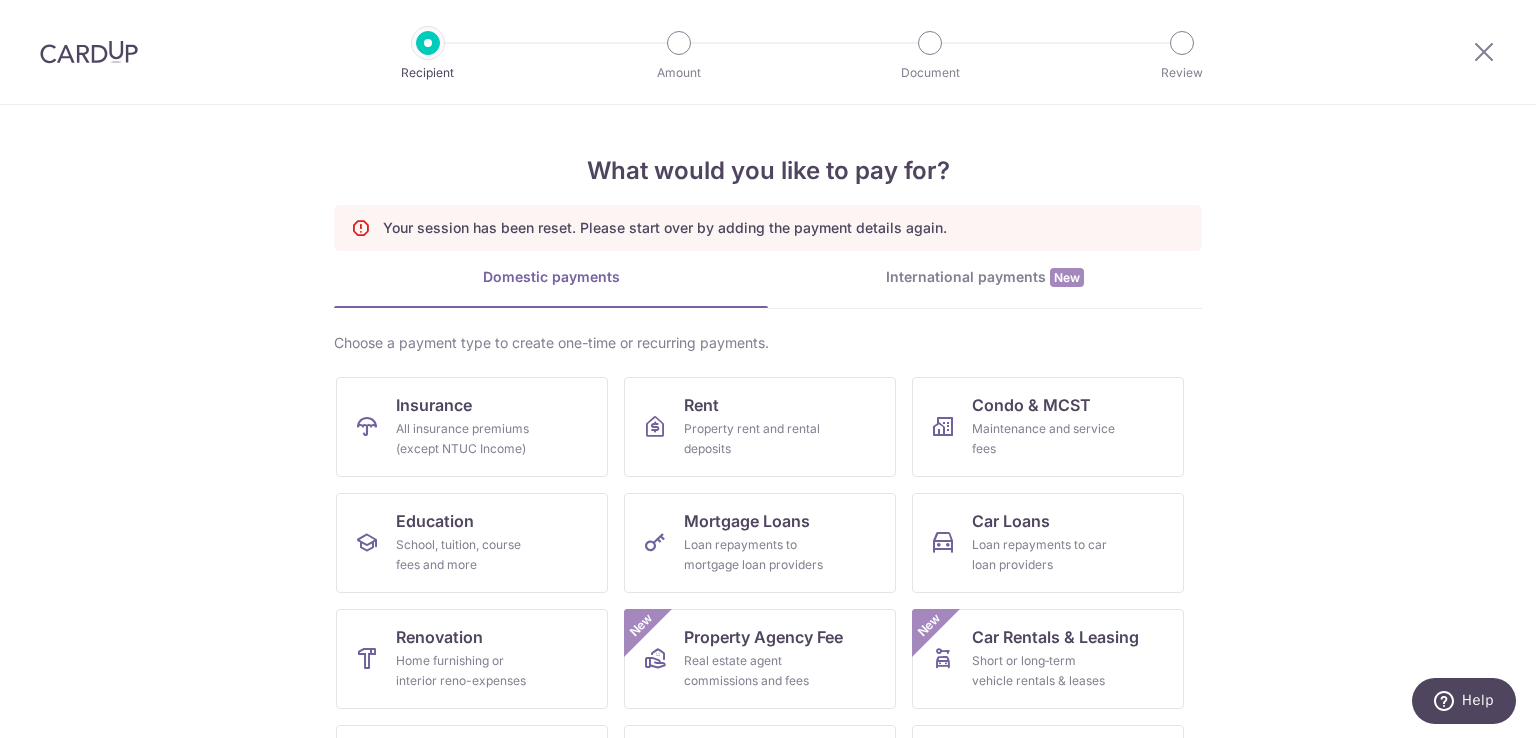 click at bounding box center [89, 52] 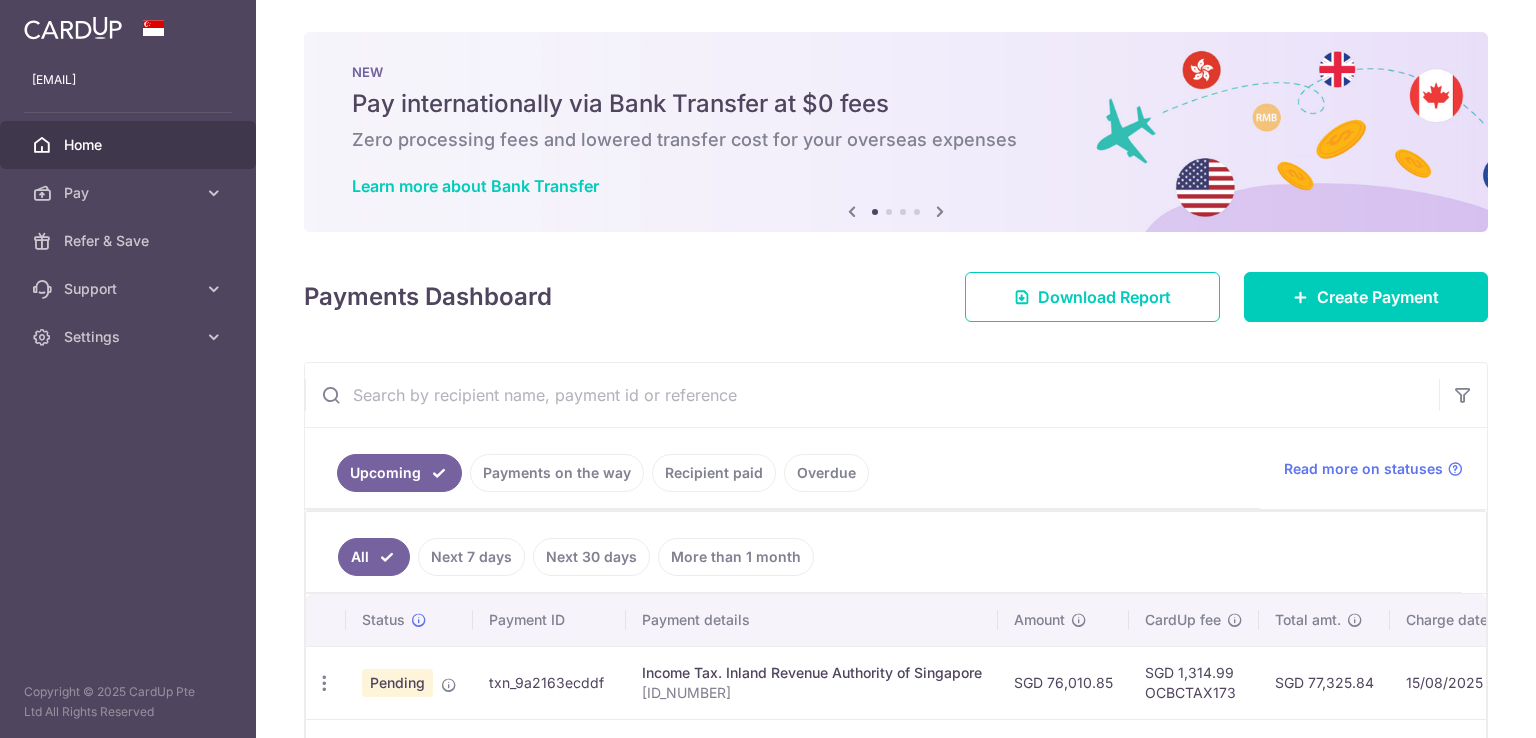 scroll, scrollTop: 0, scrollLeft: 0, axis: both 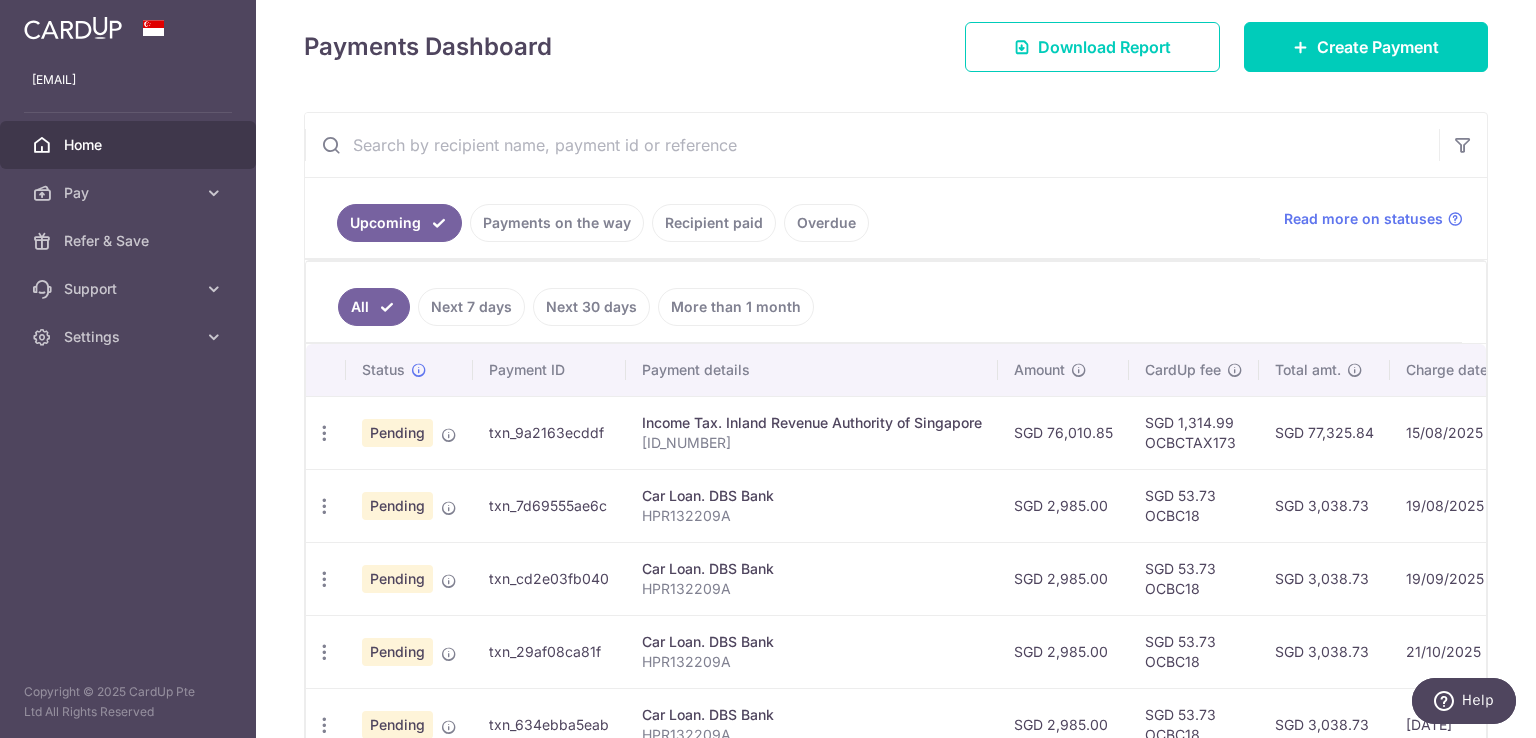 click on "Home" at bounding box center [130, 145] 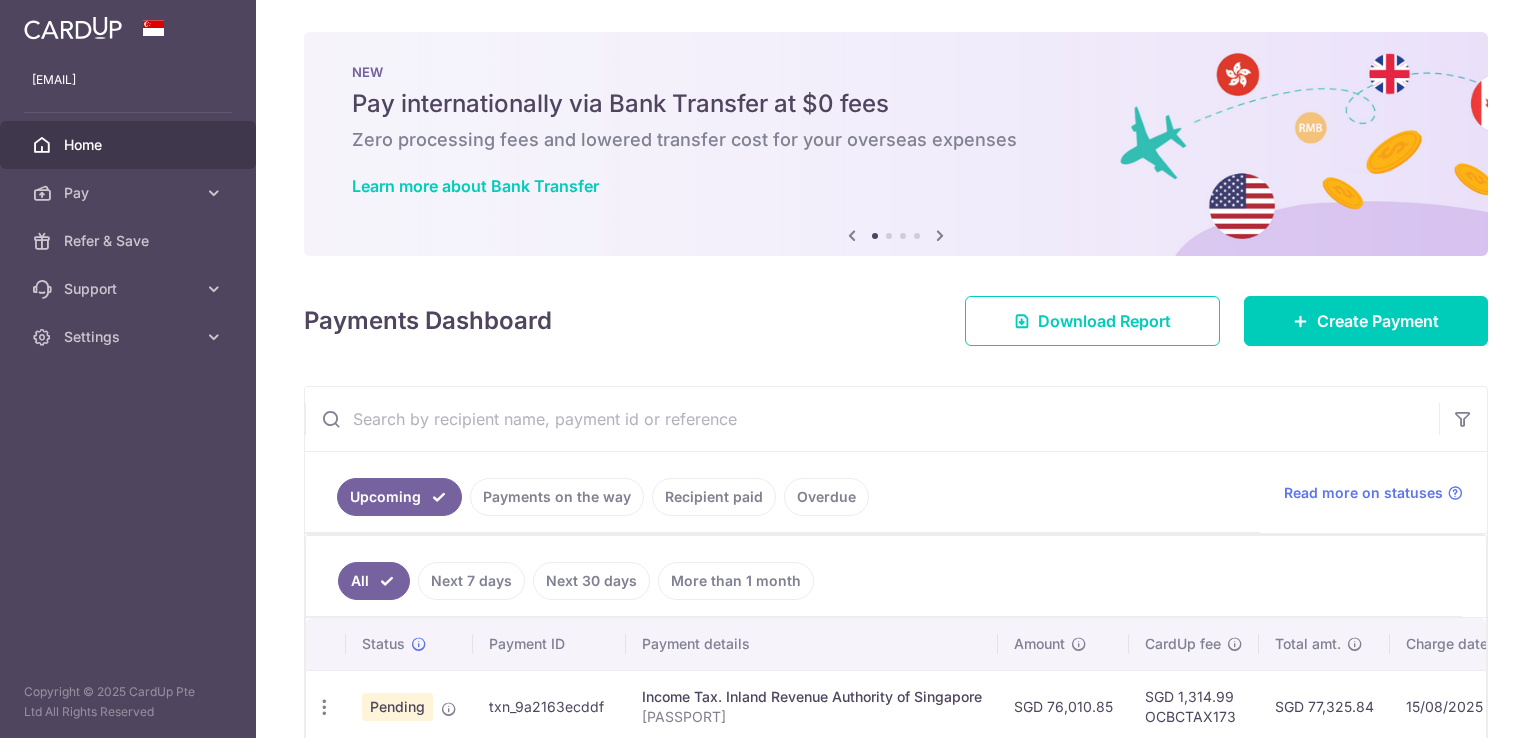 scroll, scrollTop: 0, scrollLeft: 0, axis: both 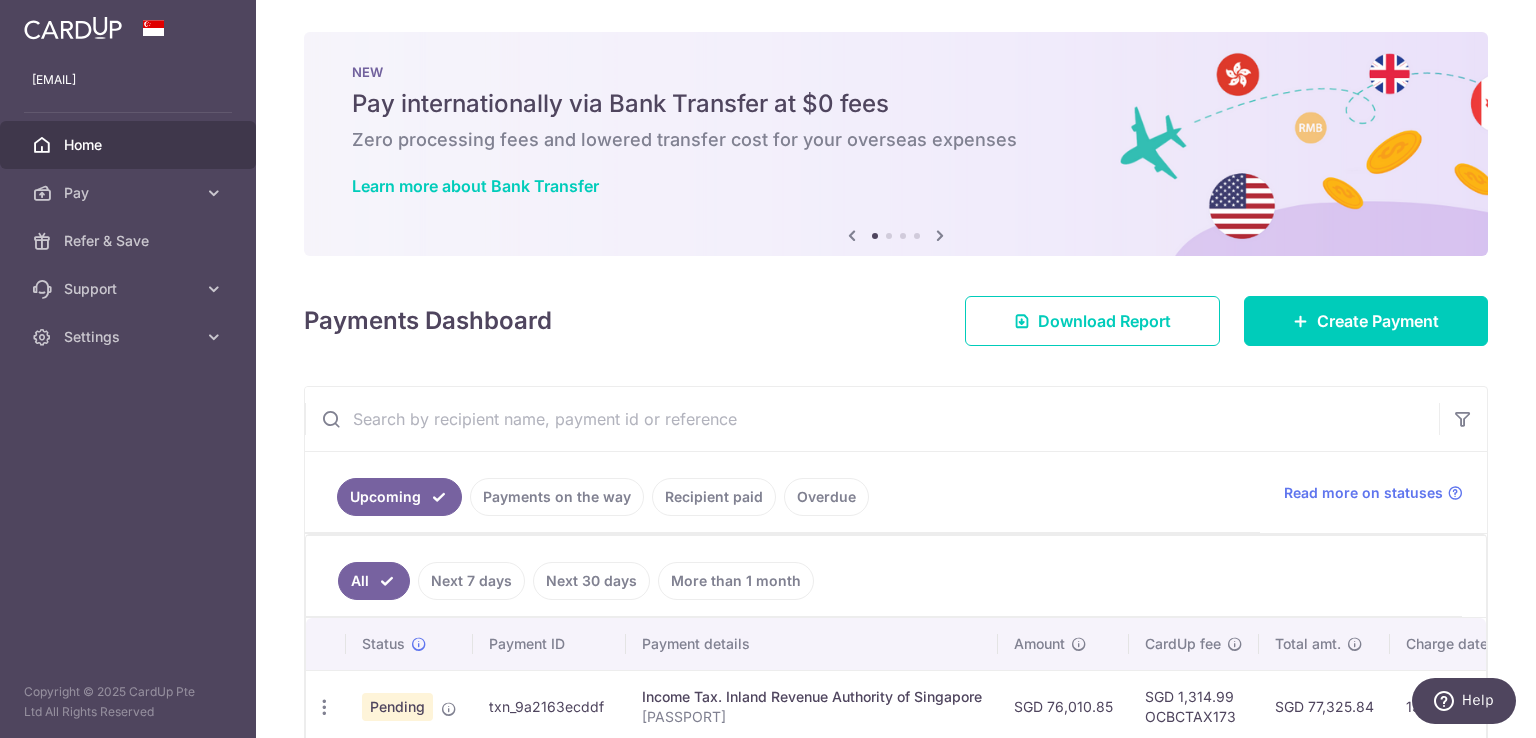 click at bounding box center [940, 235] 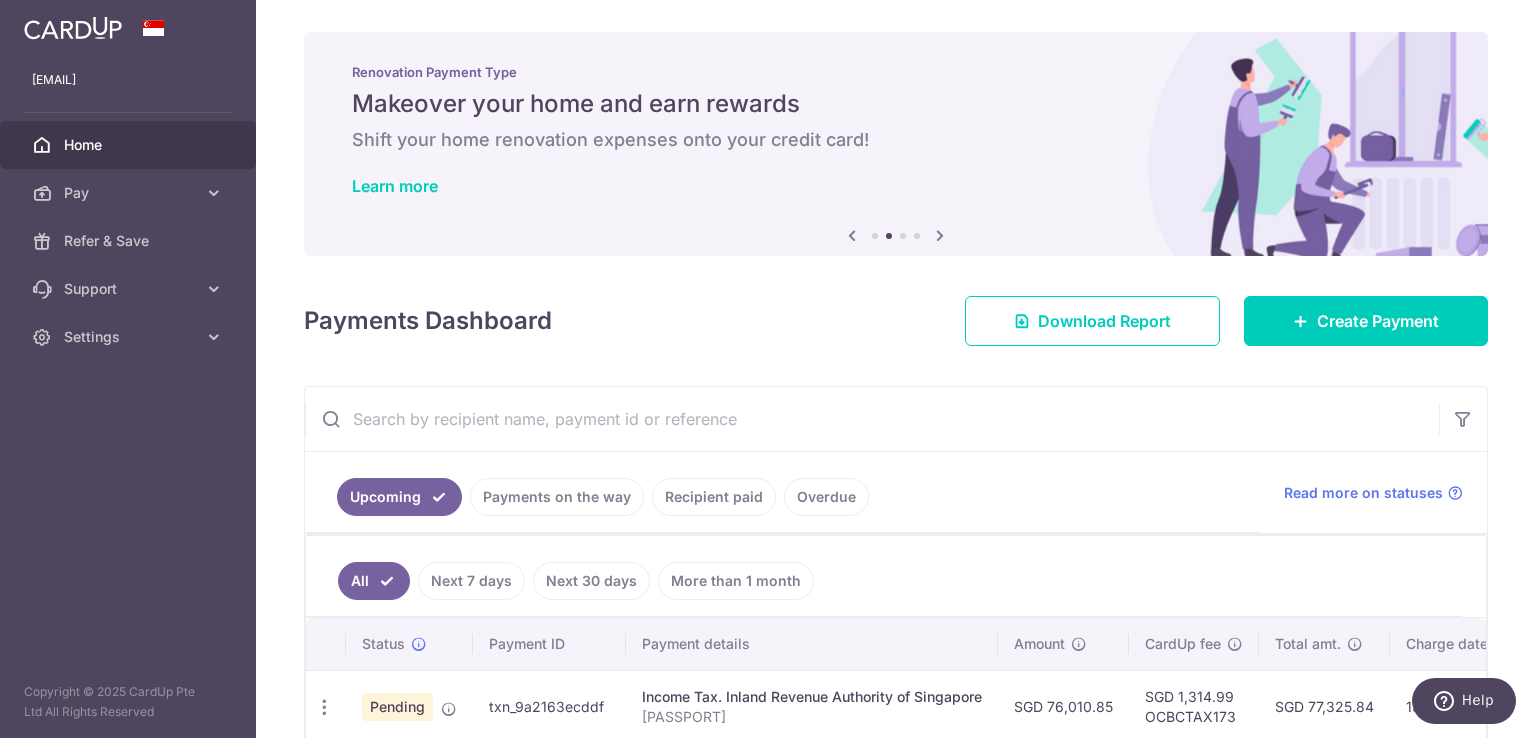 click at bounding box center [940, 235] 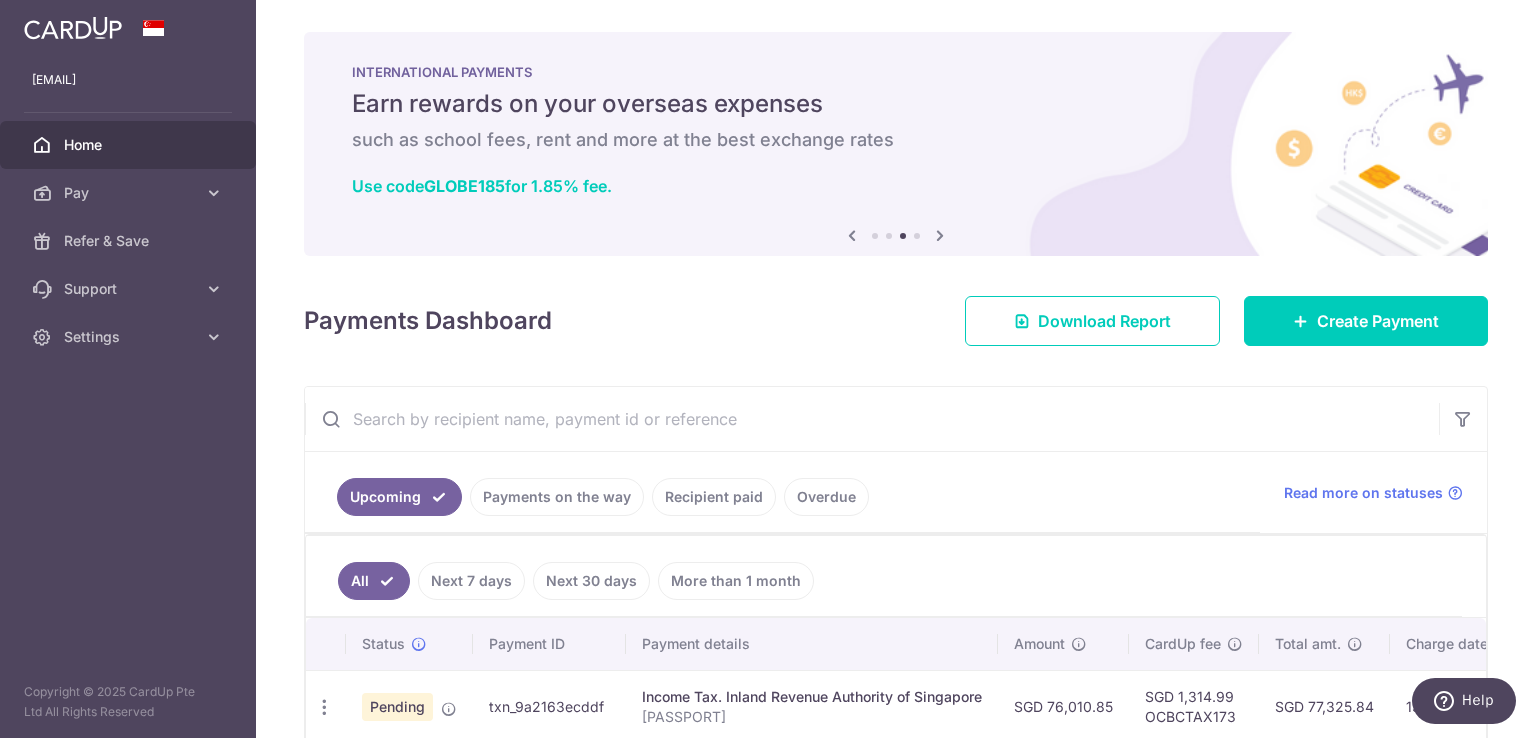 click at bounding box center (940, 235) 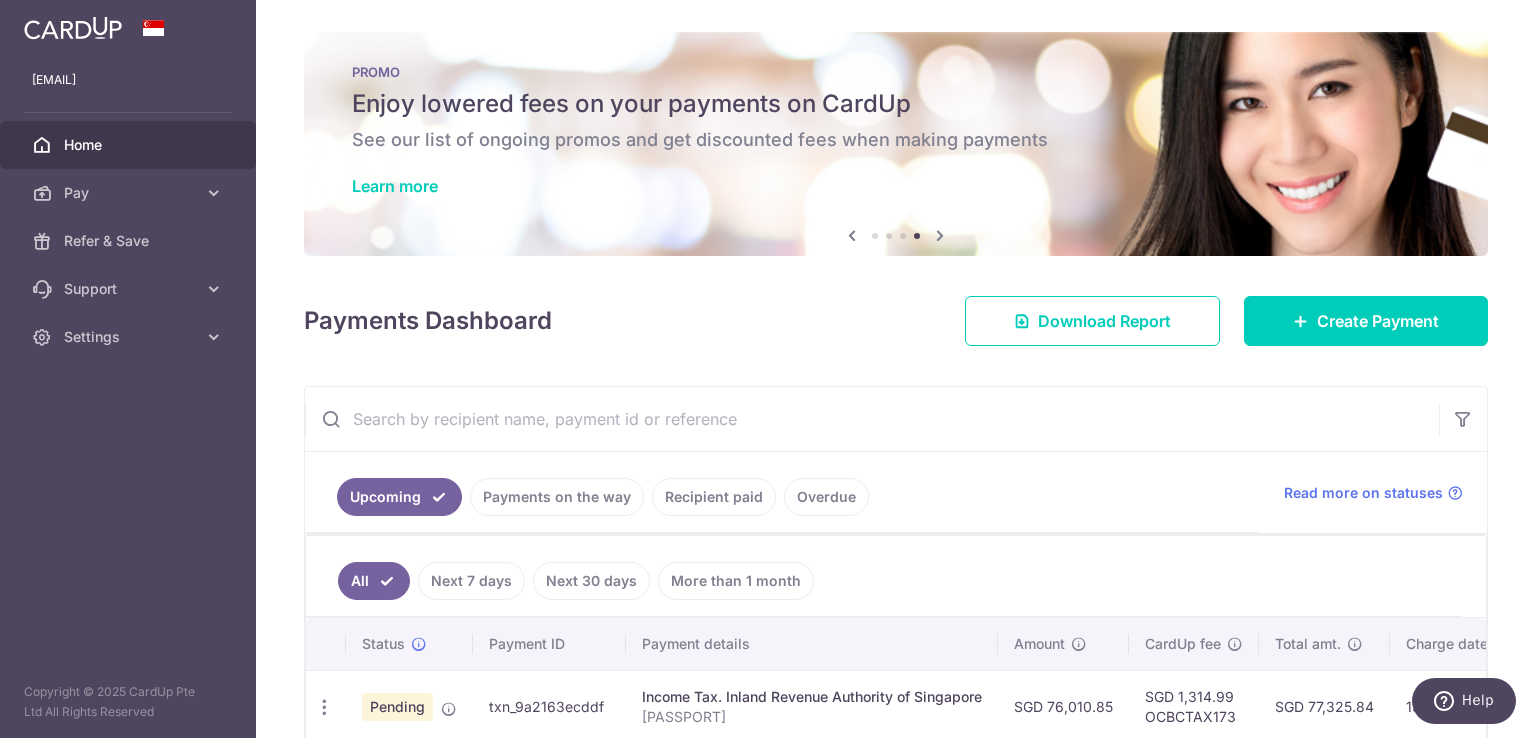 click at bounding box center (940, 235) 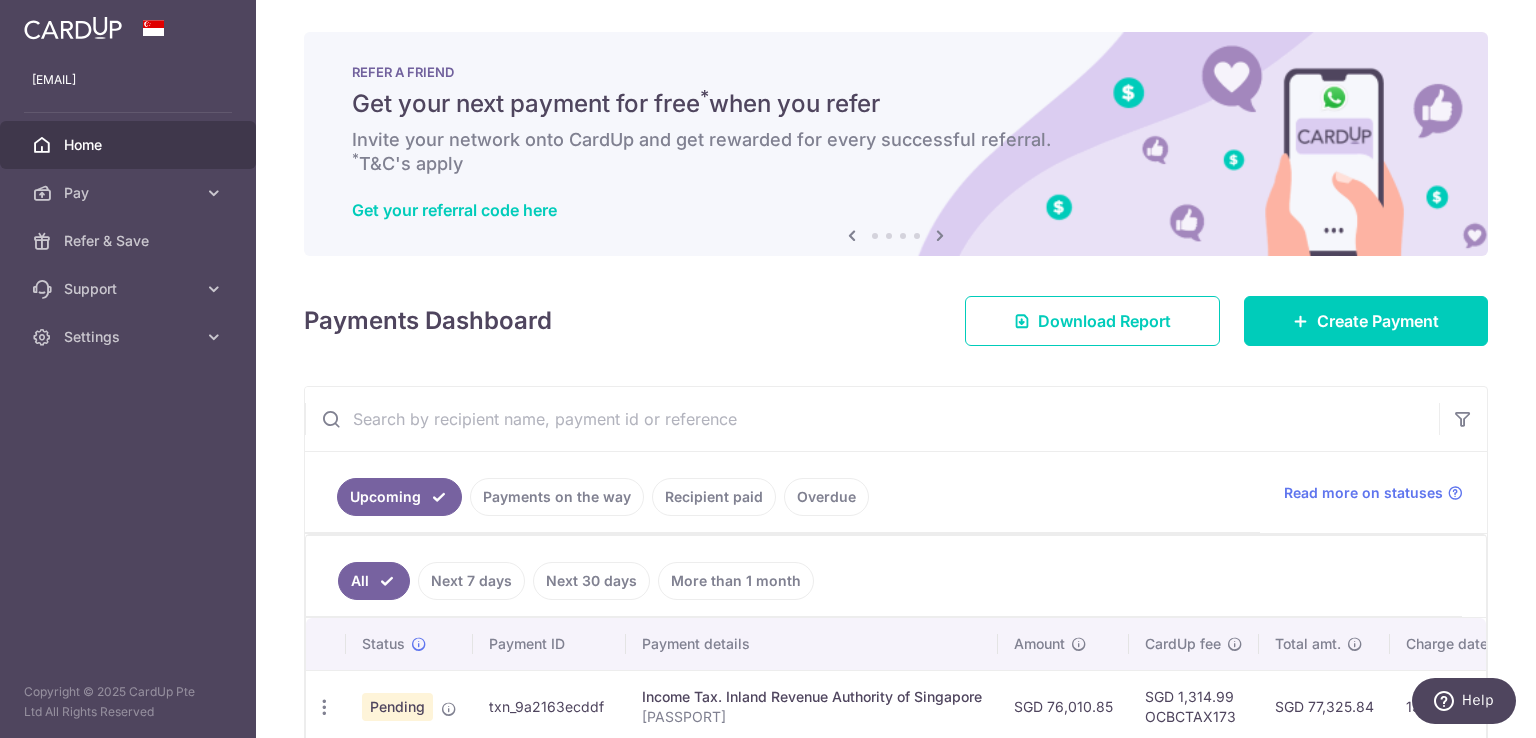 click at bounding box center [940, 235] 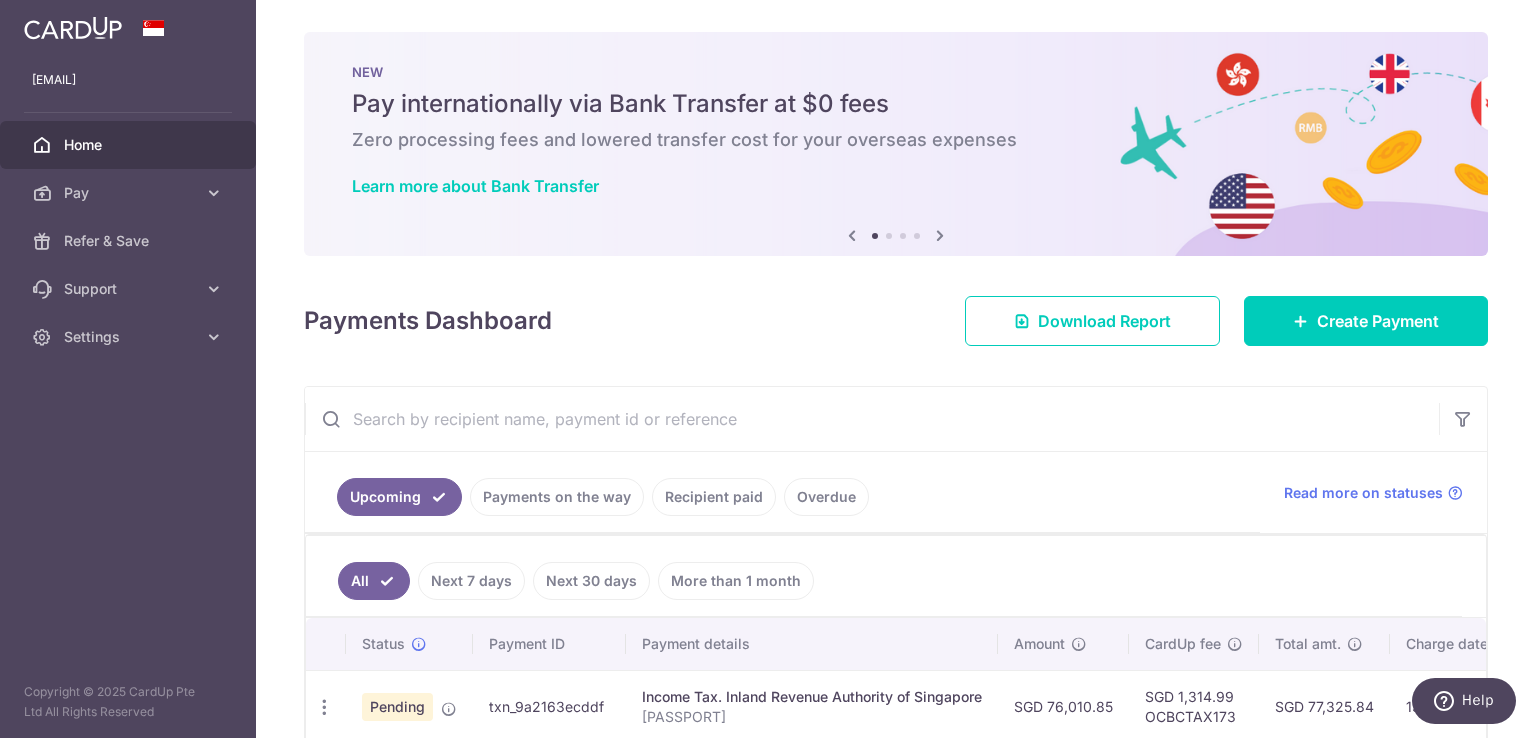 click at bounding box center (940, 235) 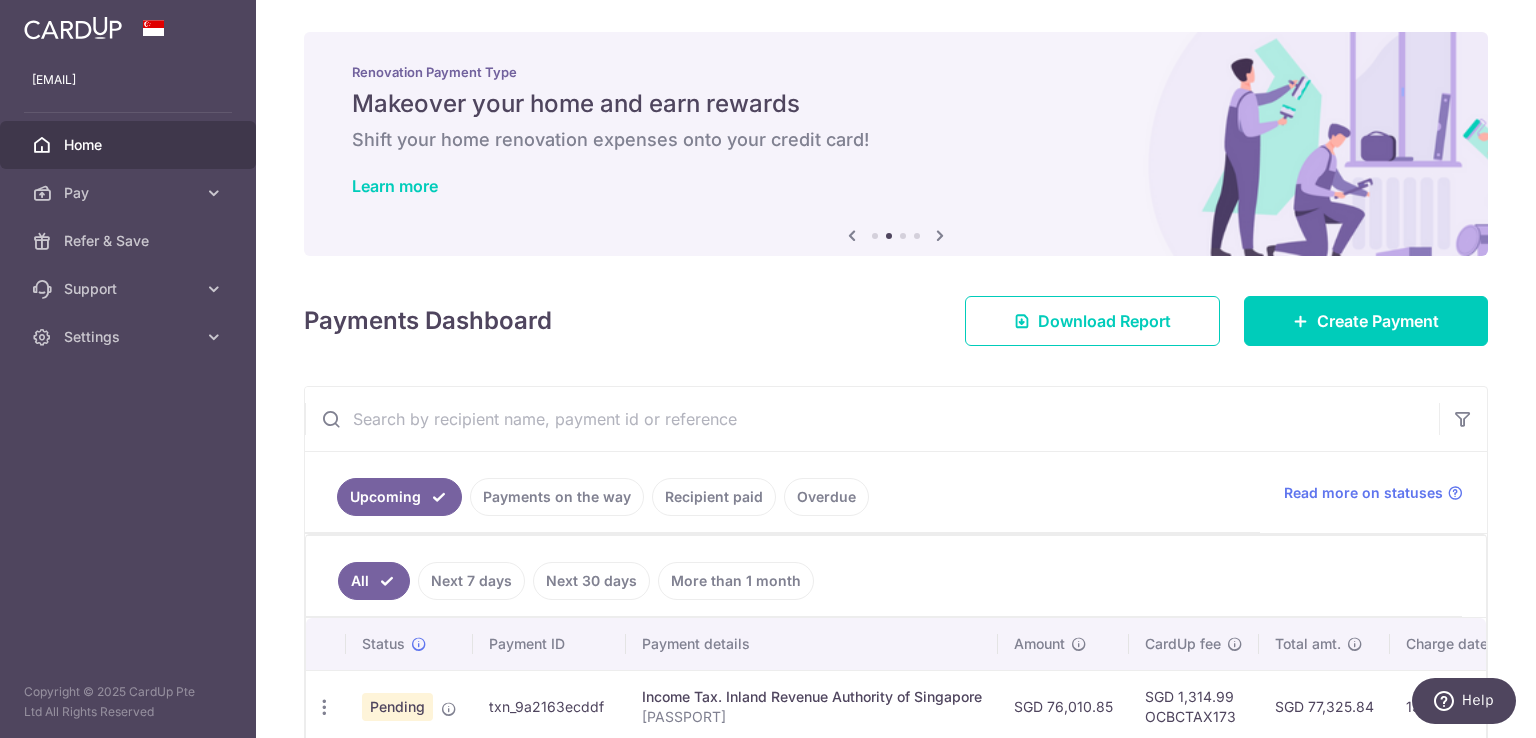 click at bounding box center [940, 235] 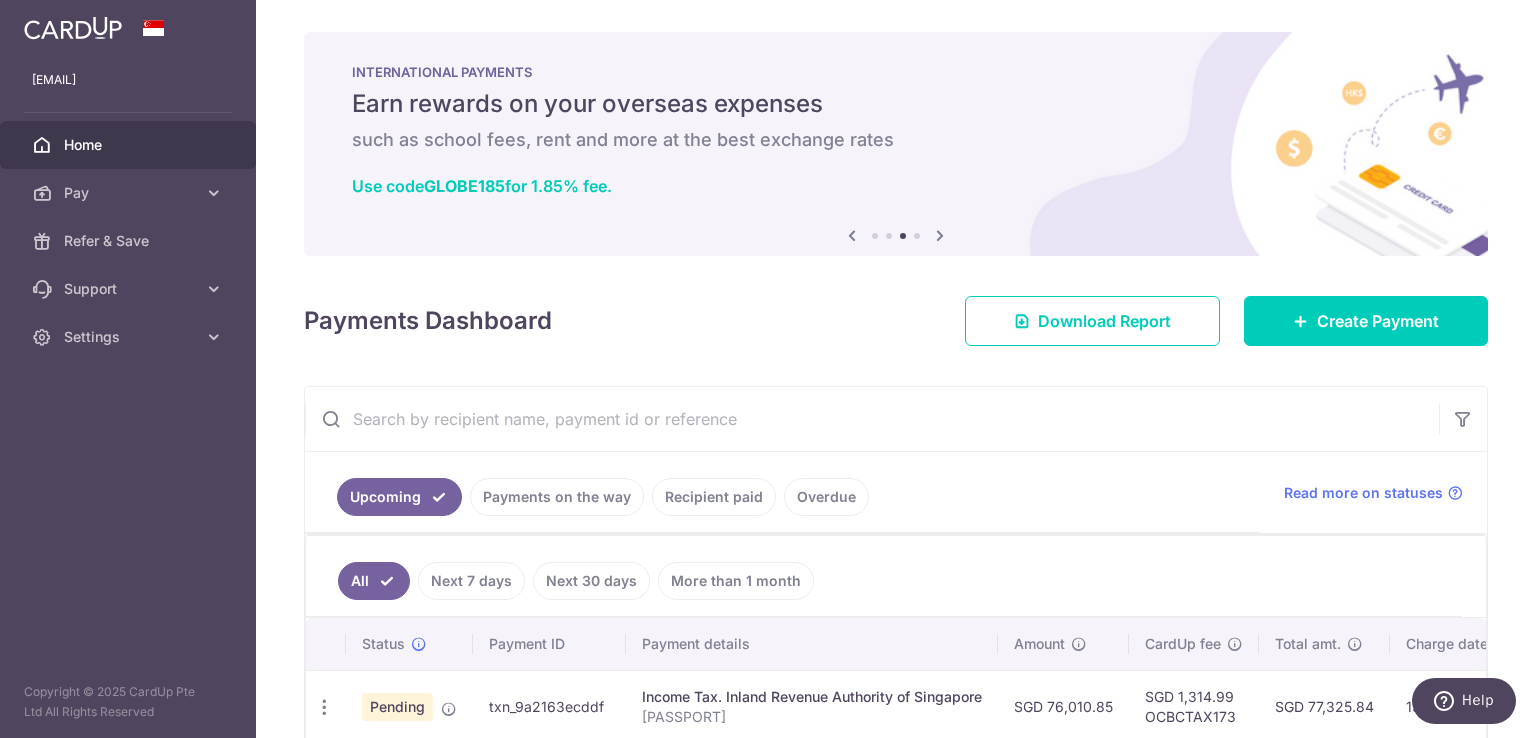 click at bounding box center [940, 235] 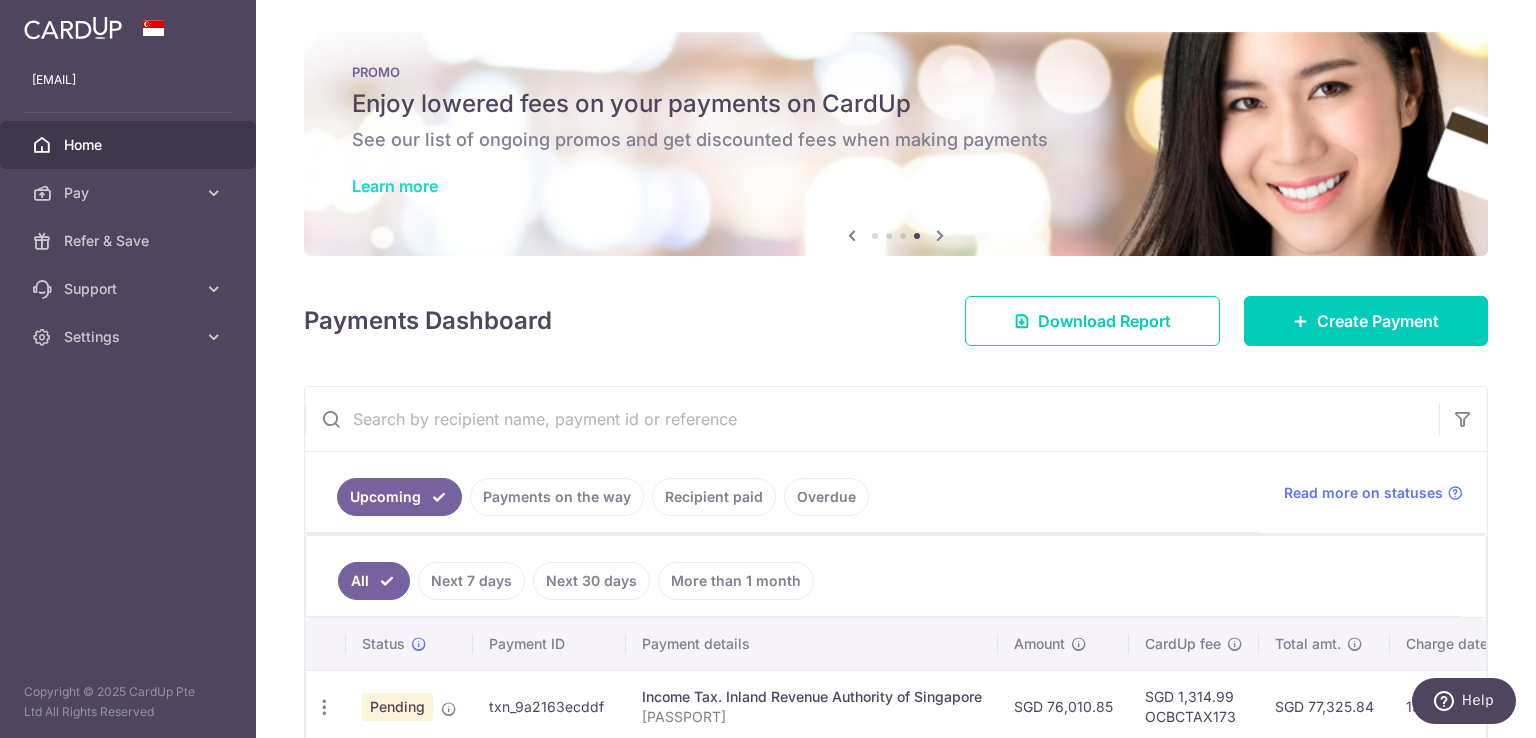 click on "Learn more" at bounding box center [395, 186] 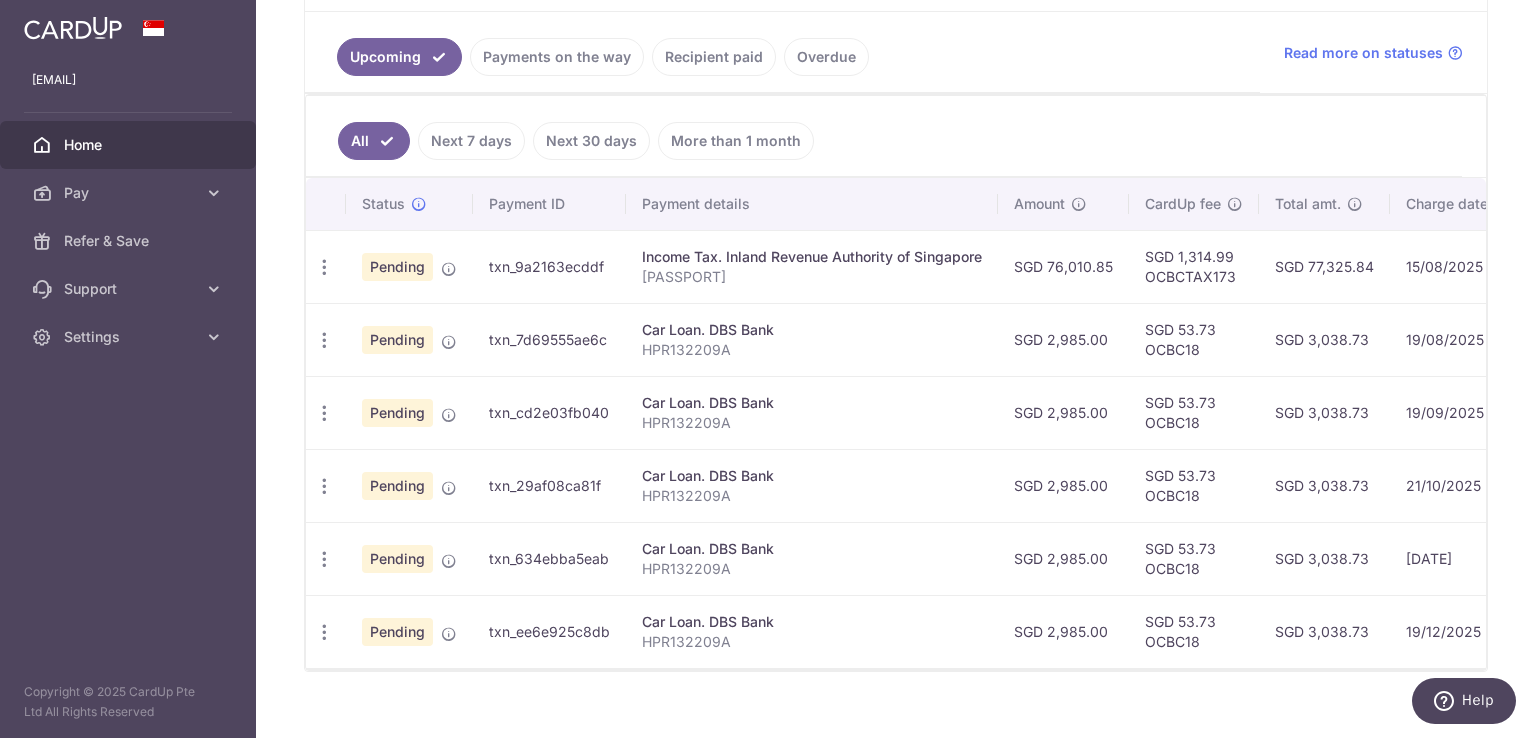 scroll, scrollTop: 474, scrollLeft: 0, axis: vertical 